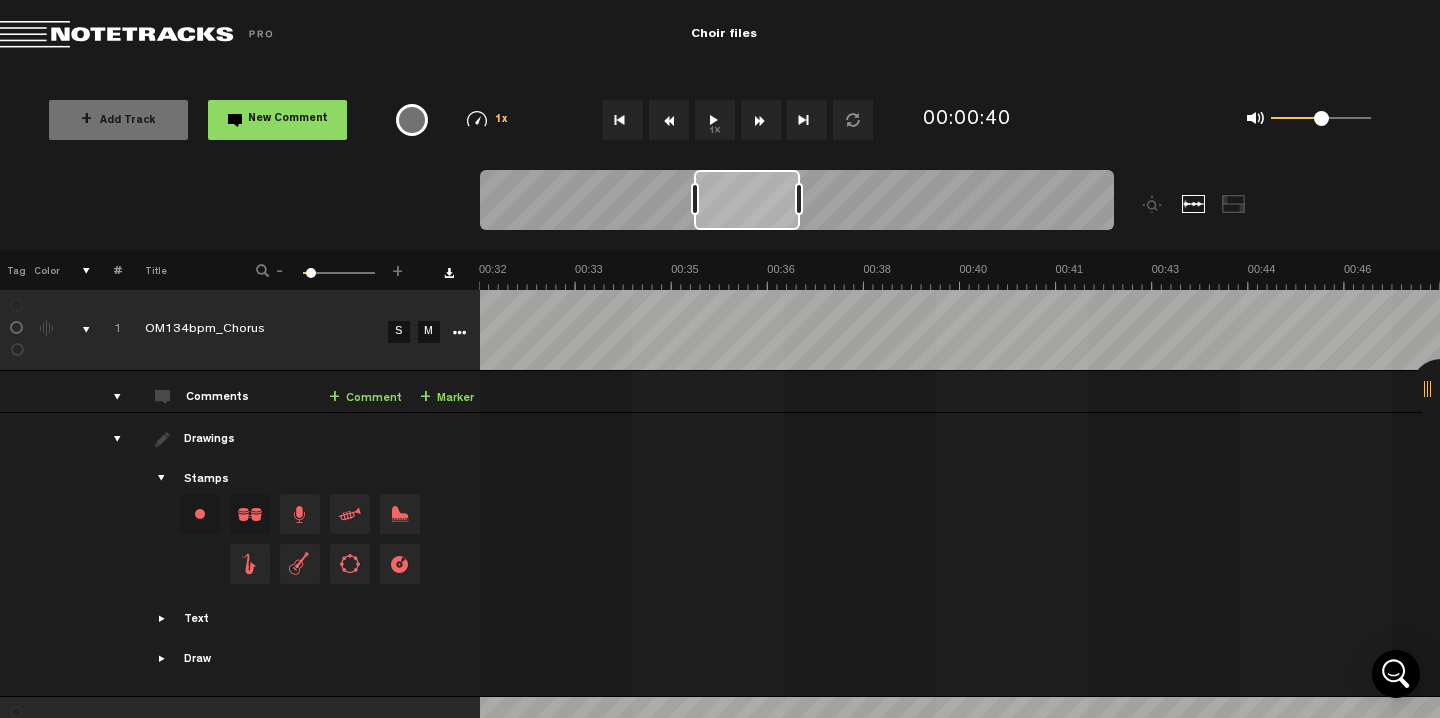 scroll, scrollTop: 0, scrollLeft: 0, axis: both 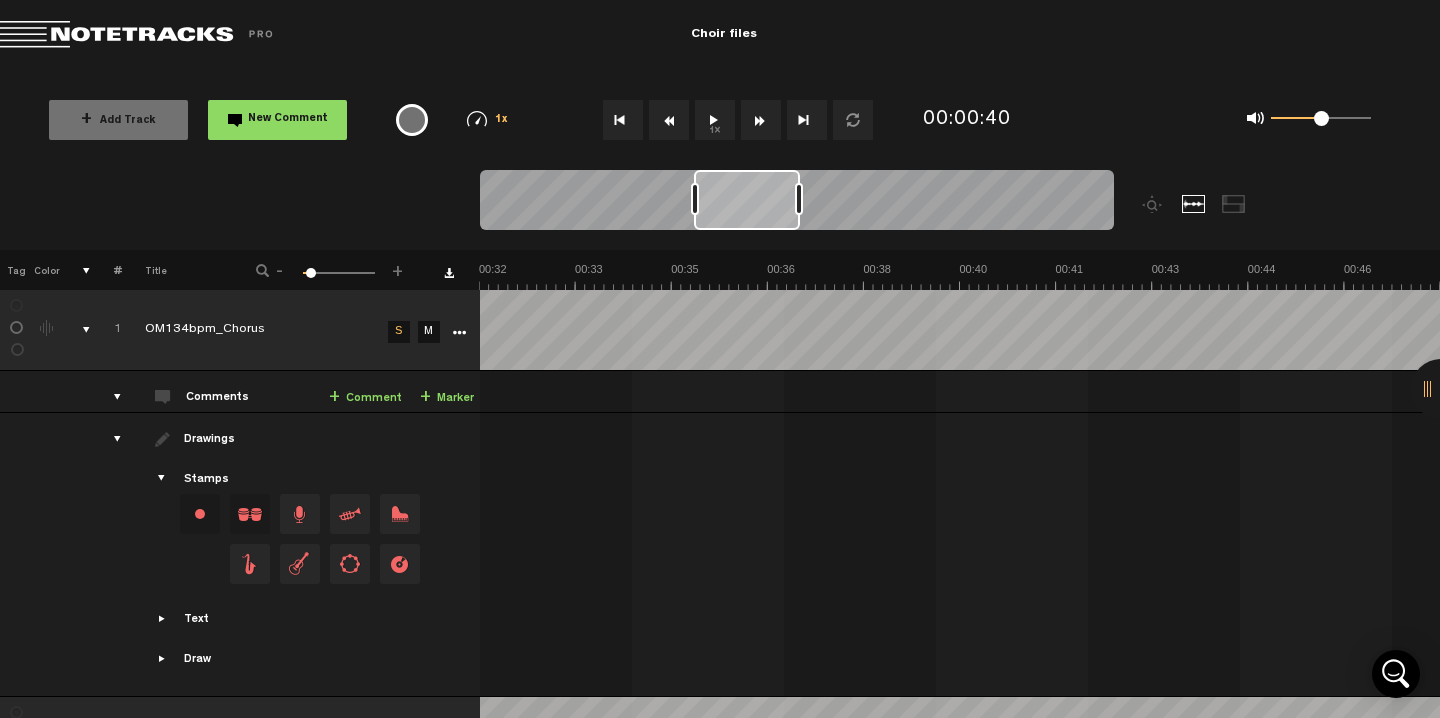 click at bounding box center [623, 120] 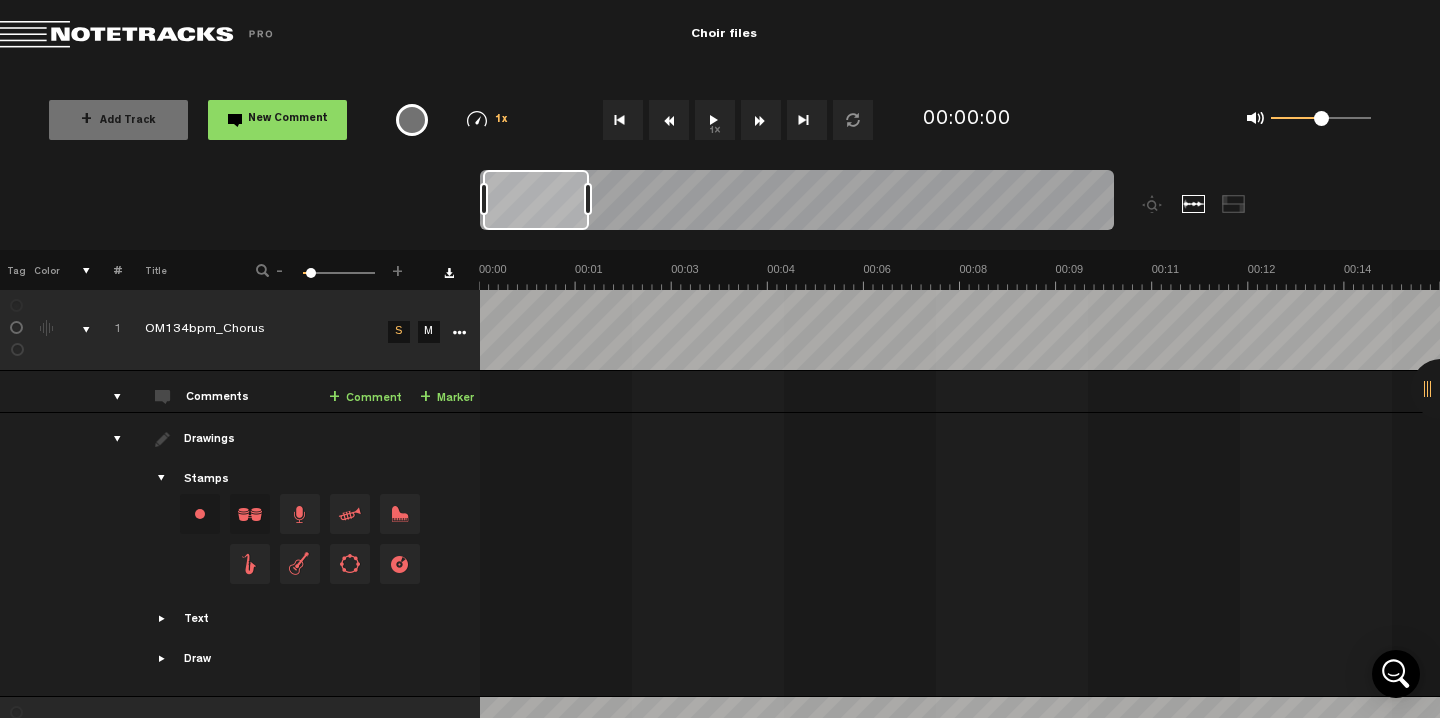 scroll, scrollTop: 0, scrollLeft: 0, axis: both 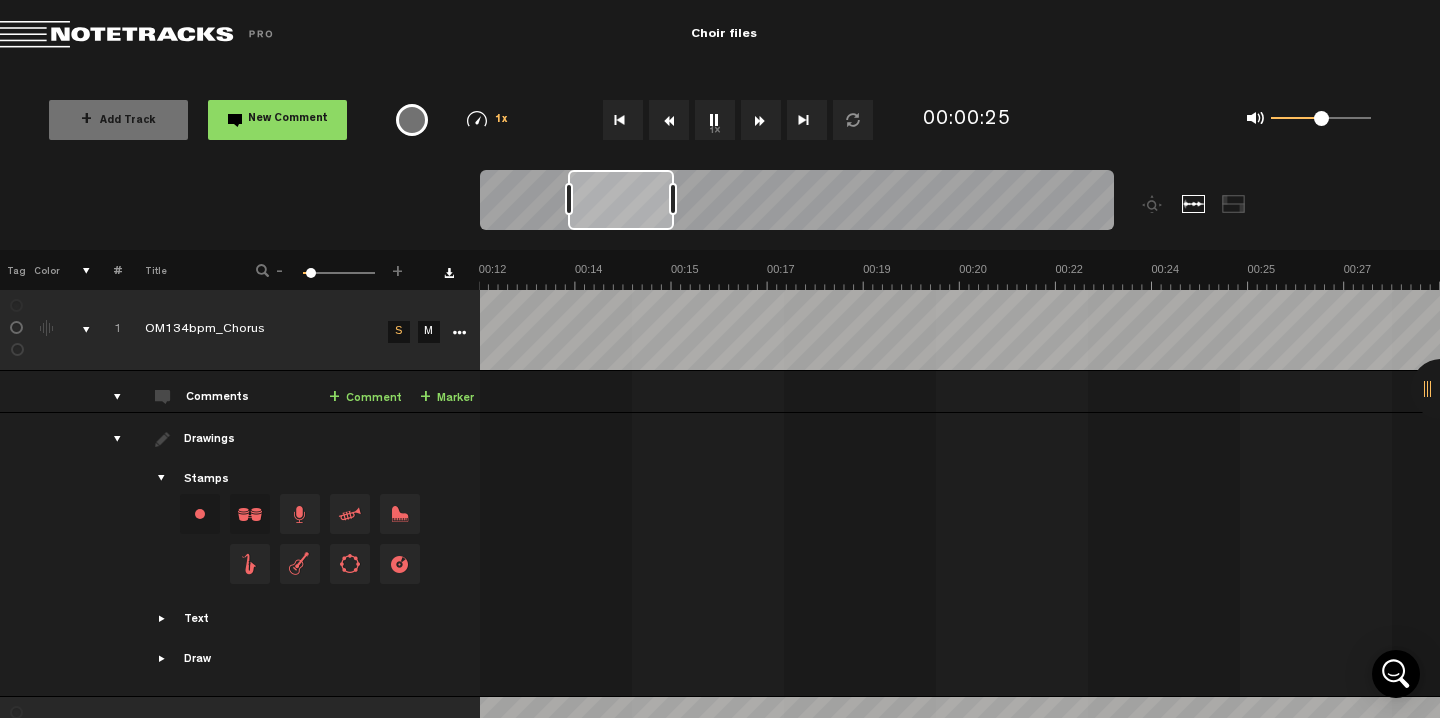 click at bounding box center [669, 120] 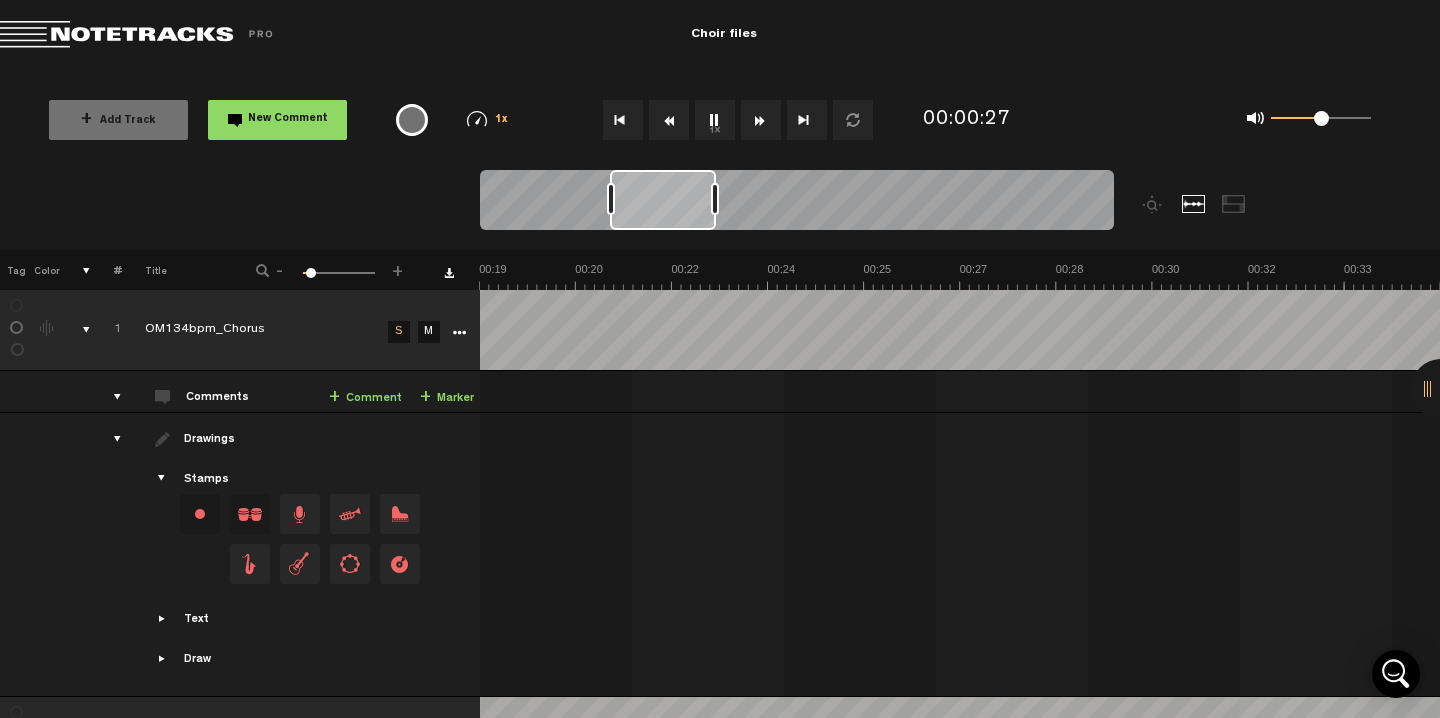 scroll, scrollTop: 0, scrollLeft: 1153, axis: horizontal 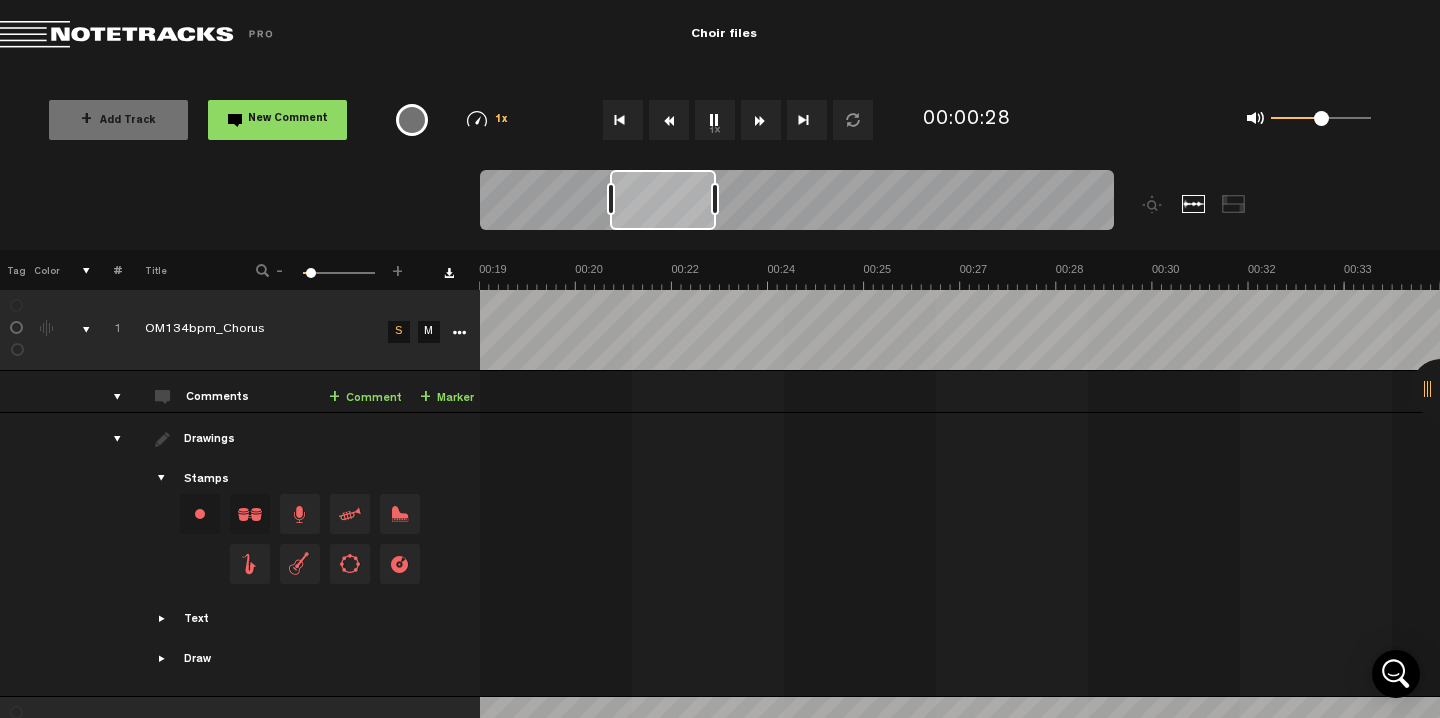 click at bounding box center [669, 120] 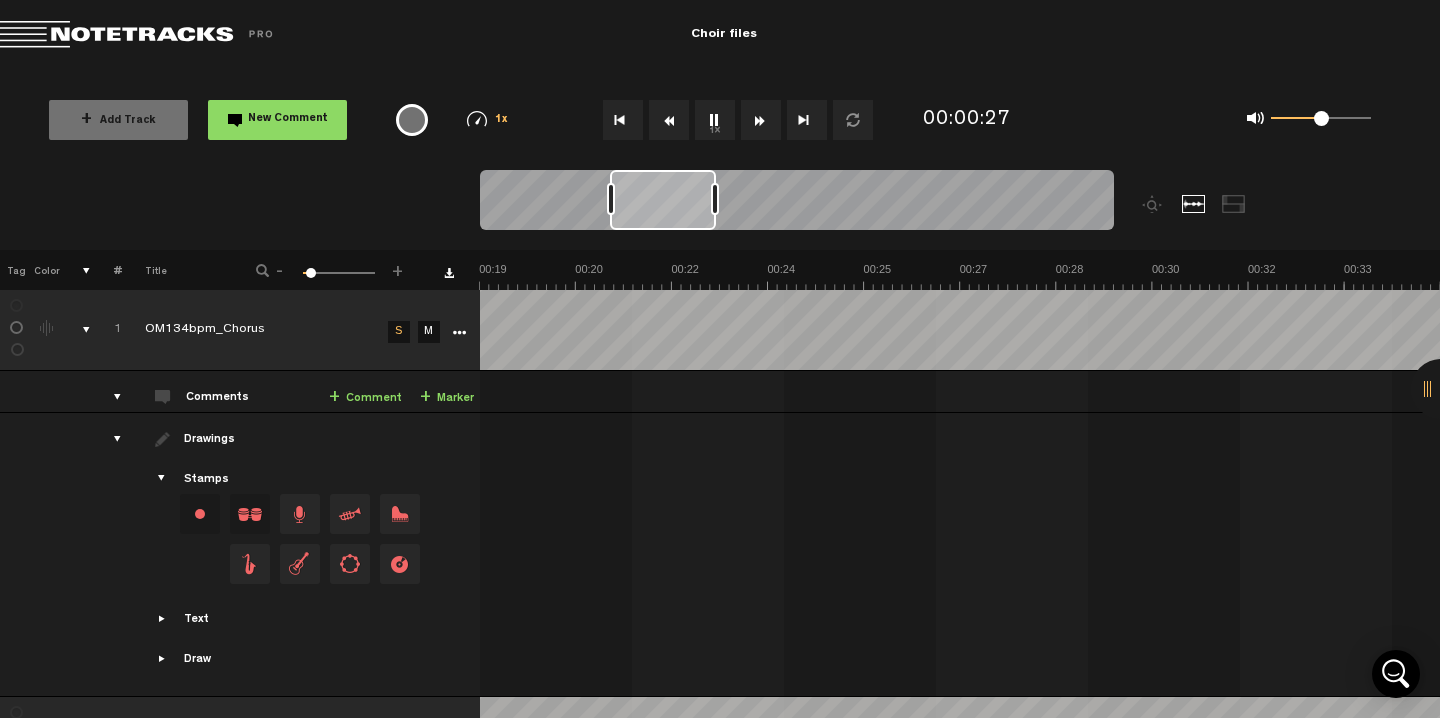 click at bounding box center (669, 120) 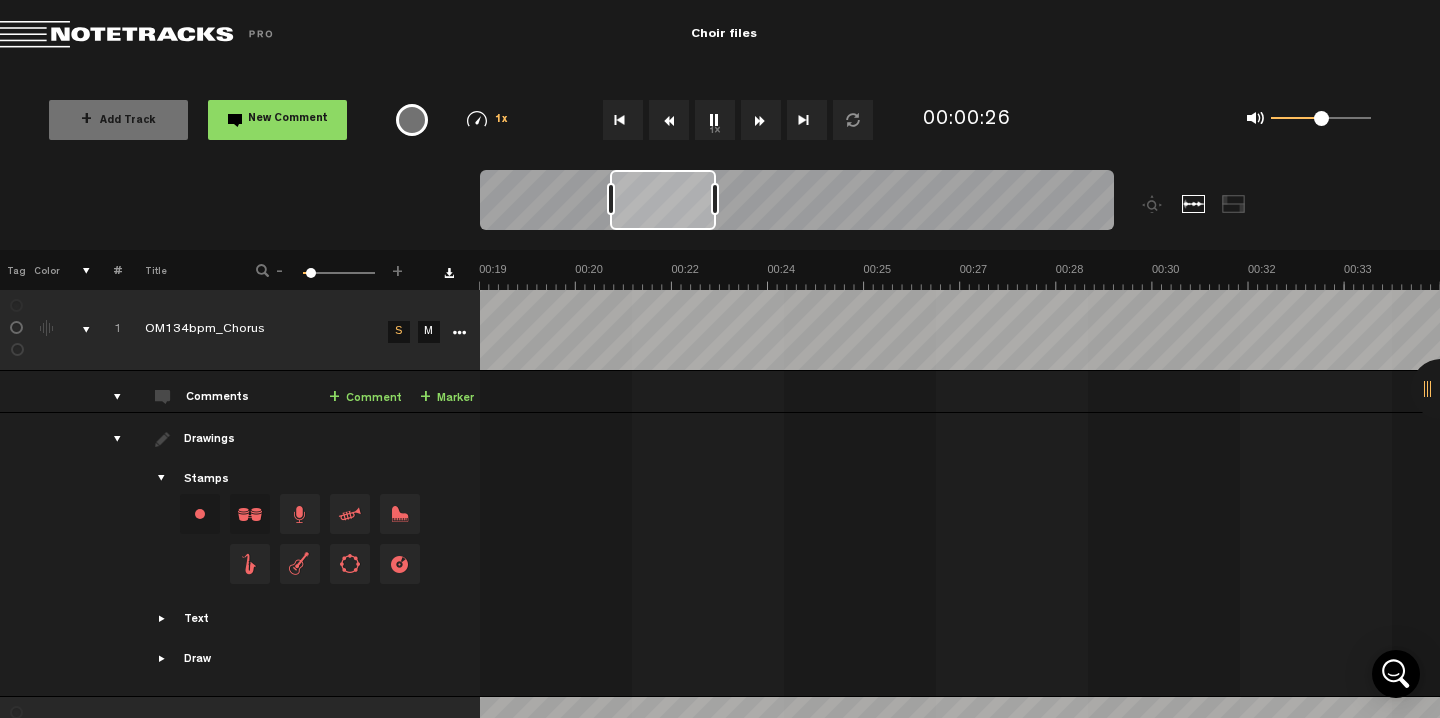click at bounding box center [623, 120] 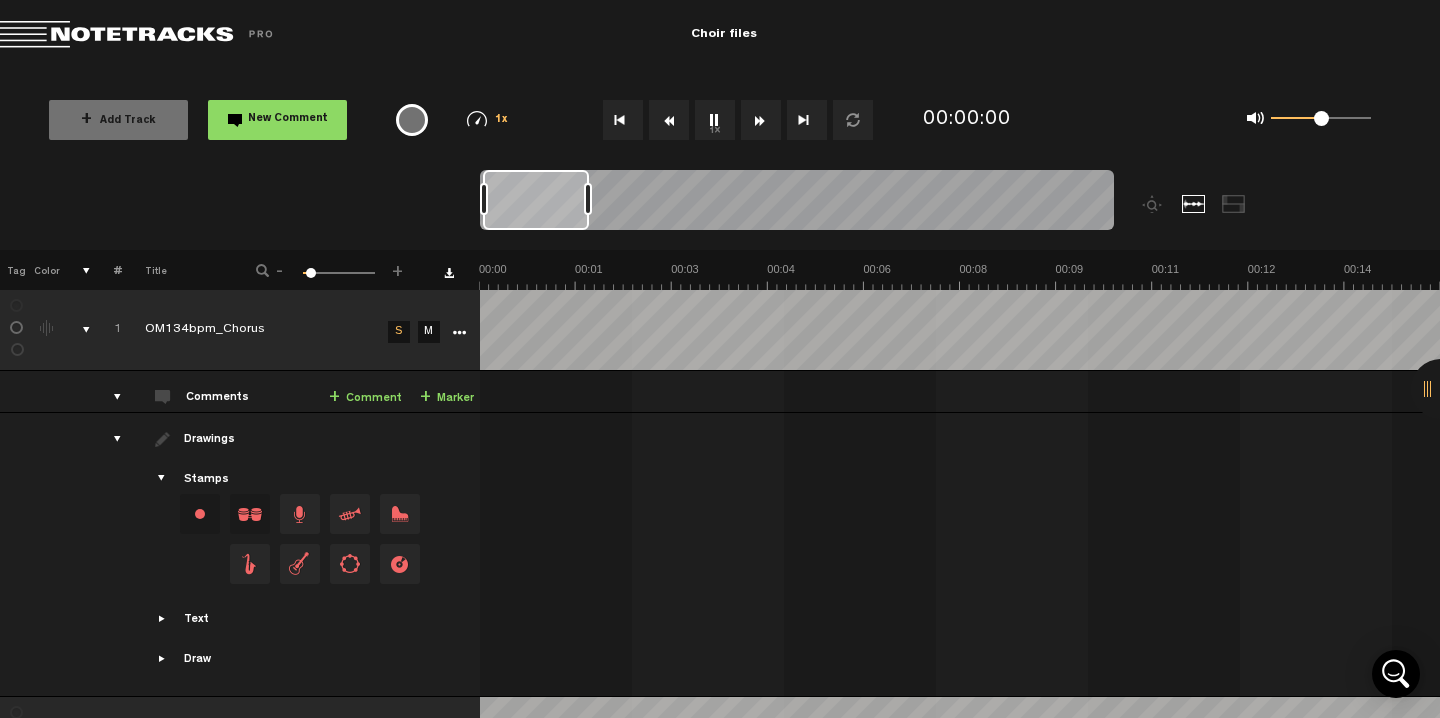 scroll, scrollTop: 0, scrollLeft: 0, axis: both 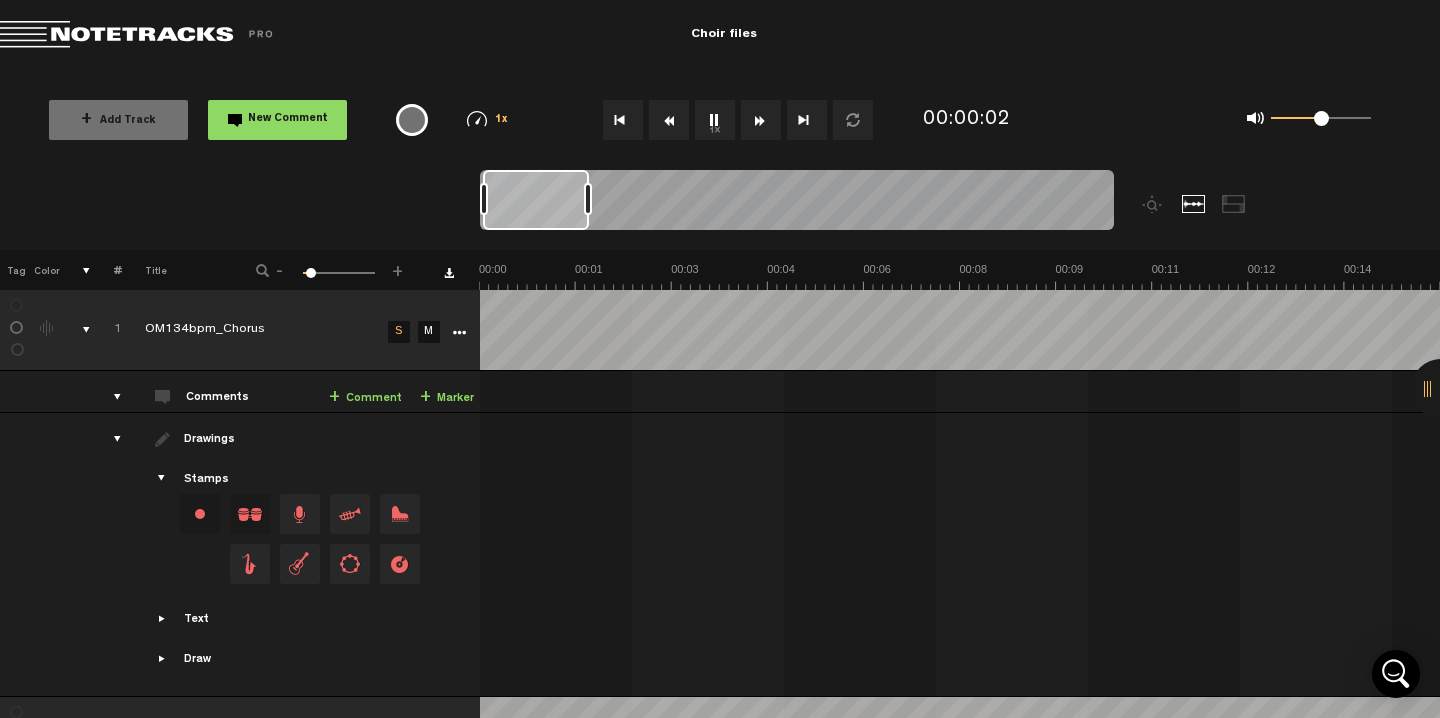click on "S" at bounding box center [399, 332] 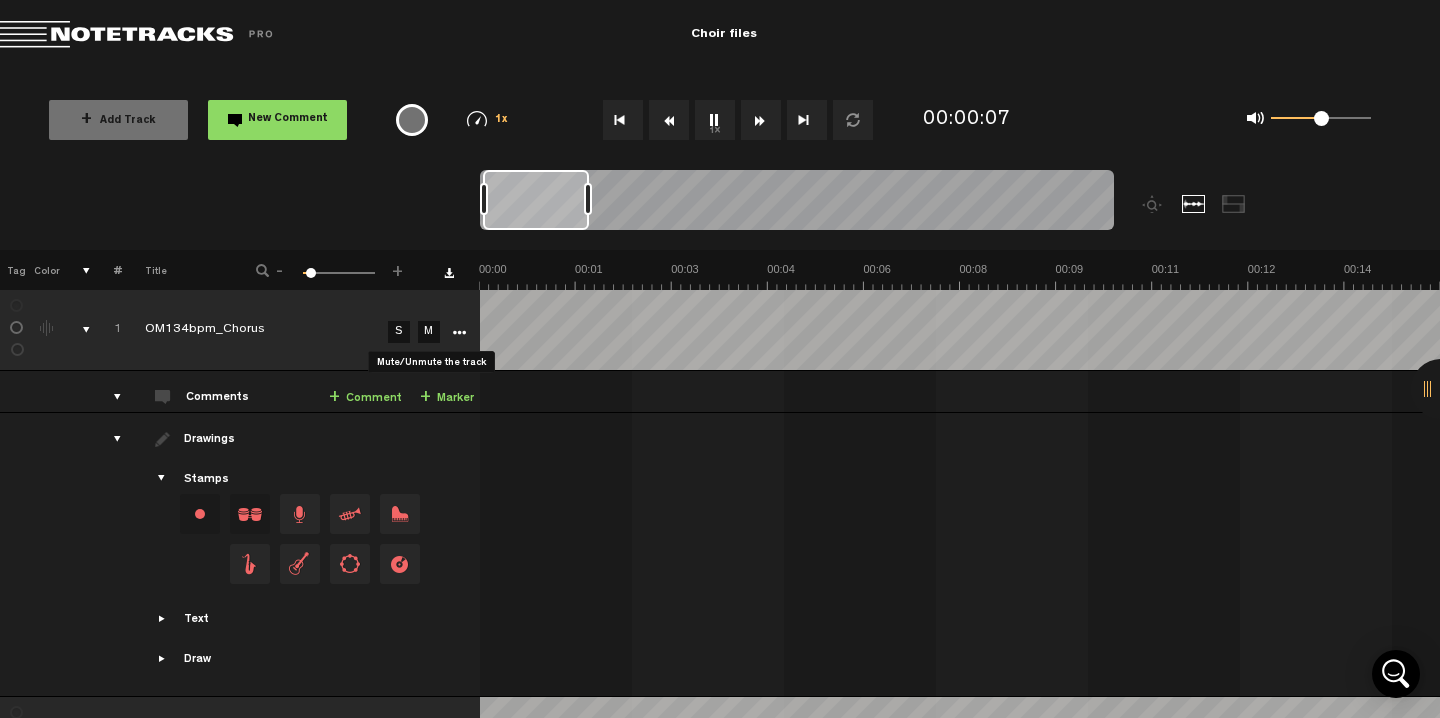 click on "M" at bounding box center (429, 332) 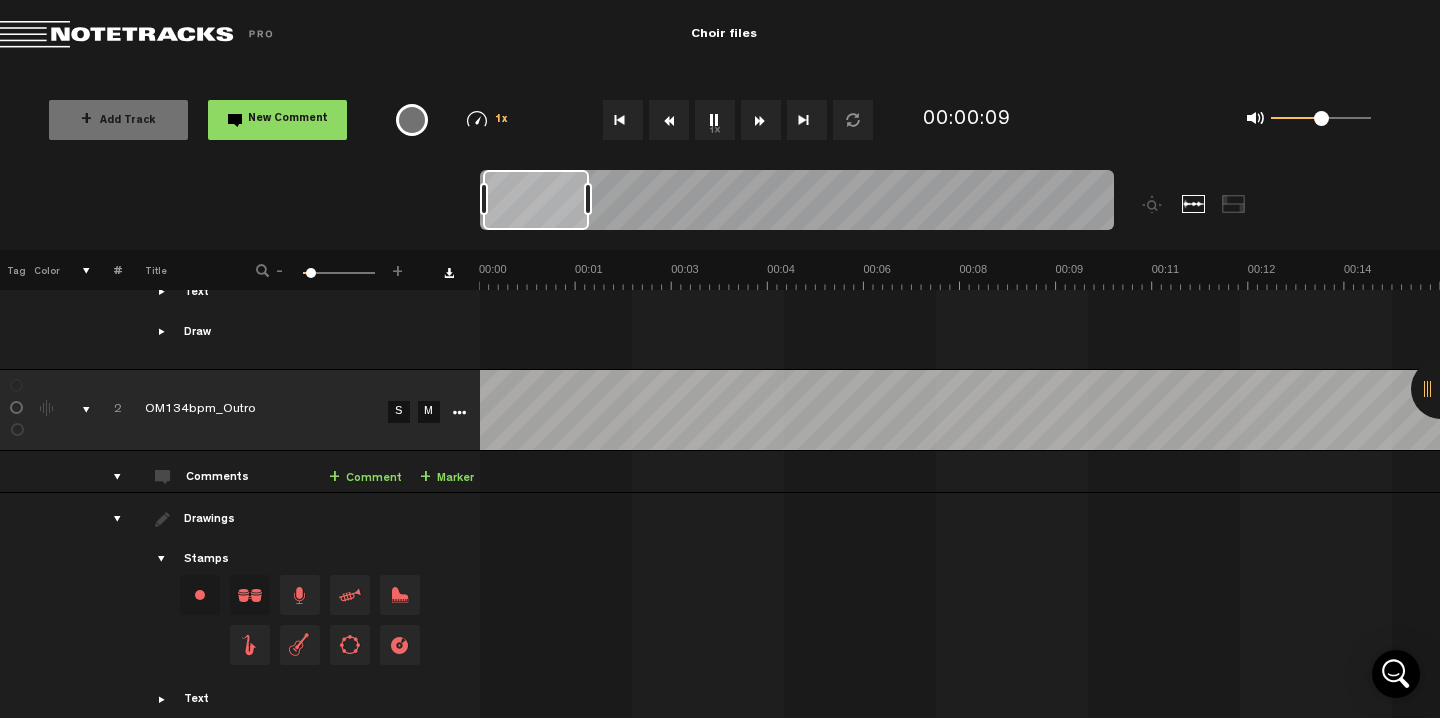 scroll, scrollTop: 325, scrollLeft: 0, axis: vertical 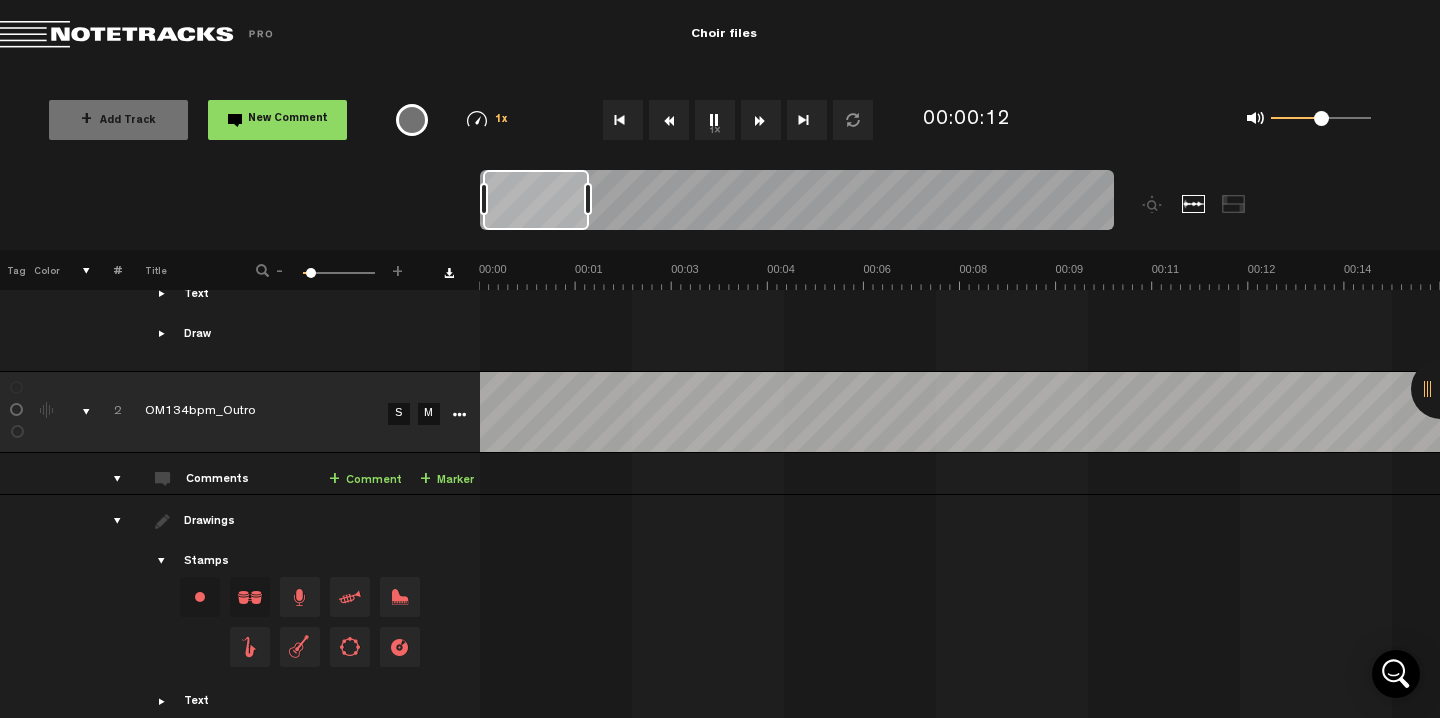 click on "1x" at bounding box center [715, 120] 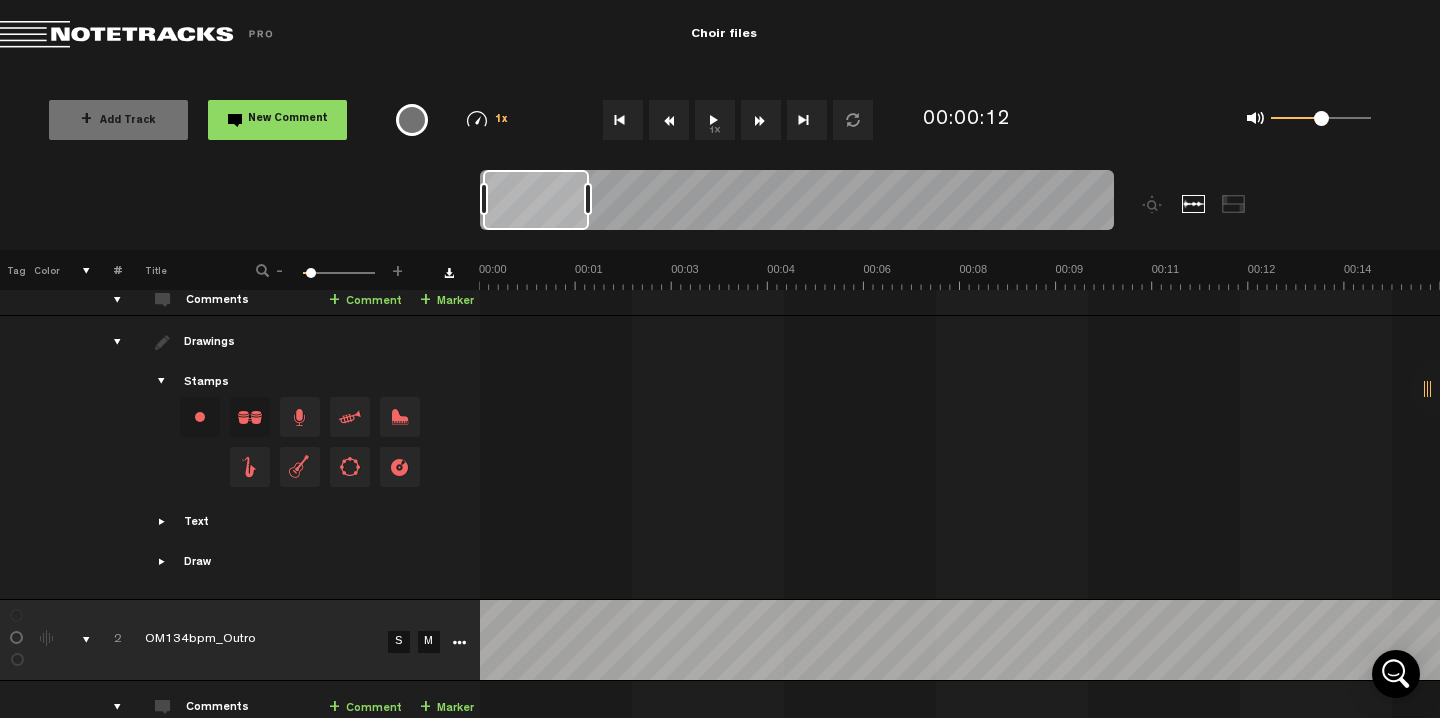 scroll, scrollTop: 0, scrollLeft: 0, axis: both 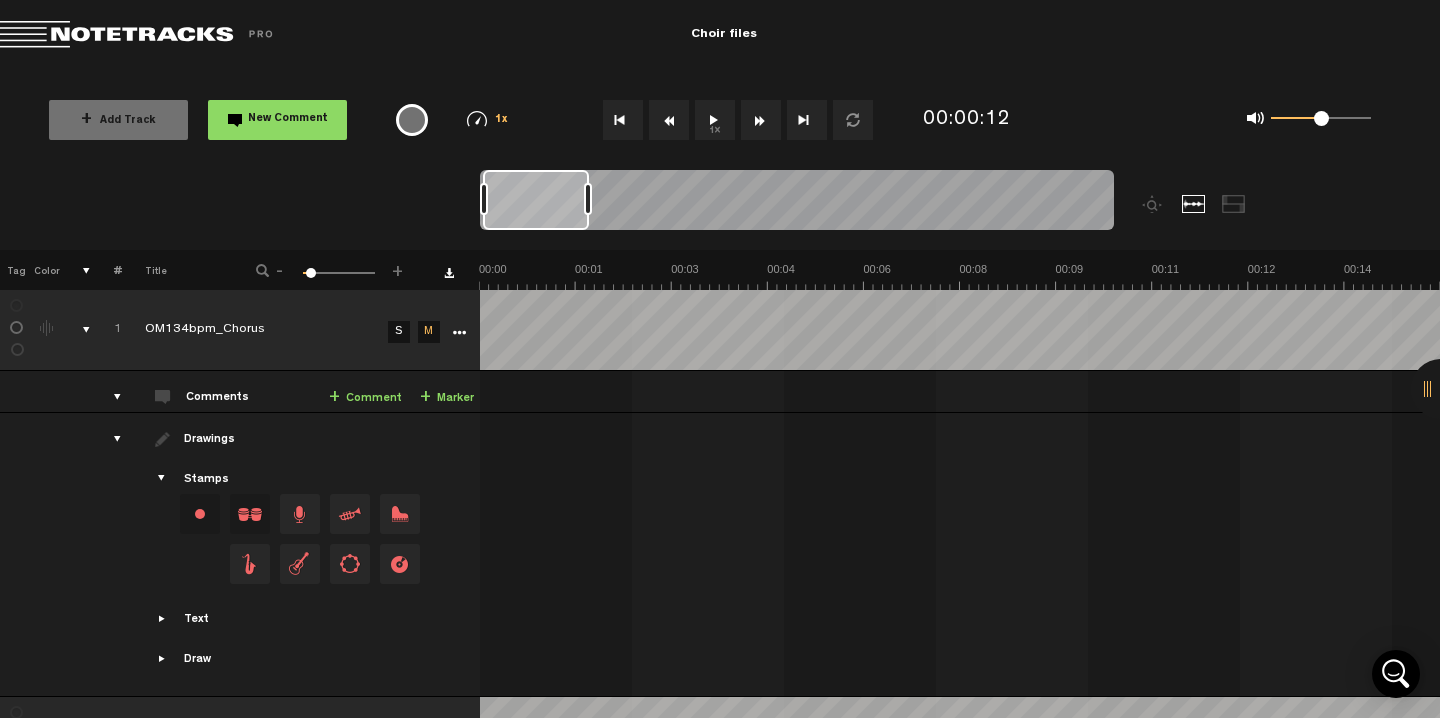 click on "M" at bounding box center [429, 332] 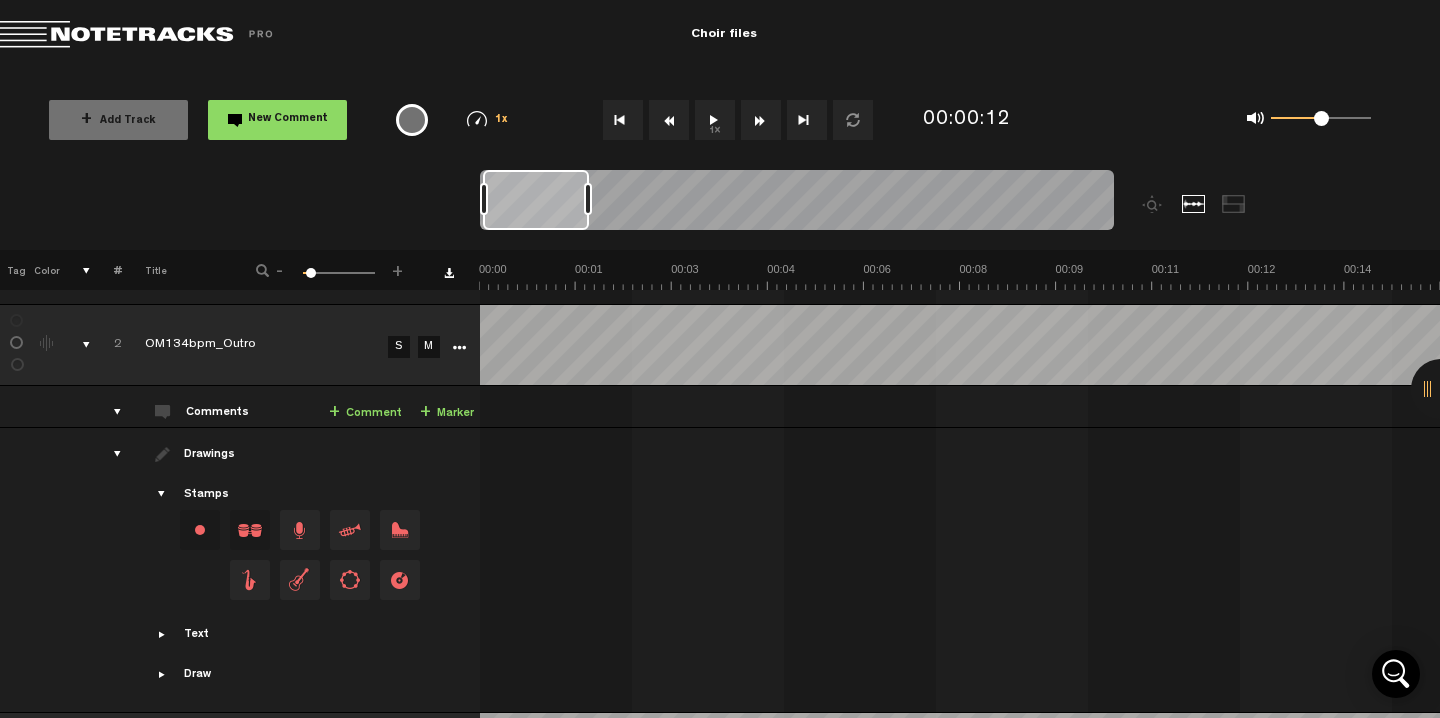 scroll, scrollTop: 397, scrollLeft: 0, axis: vertical 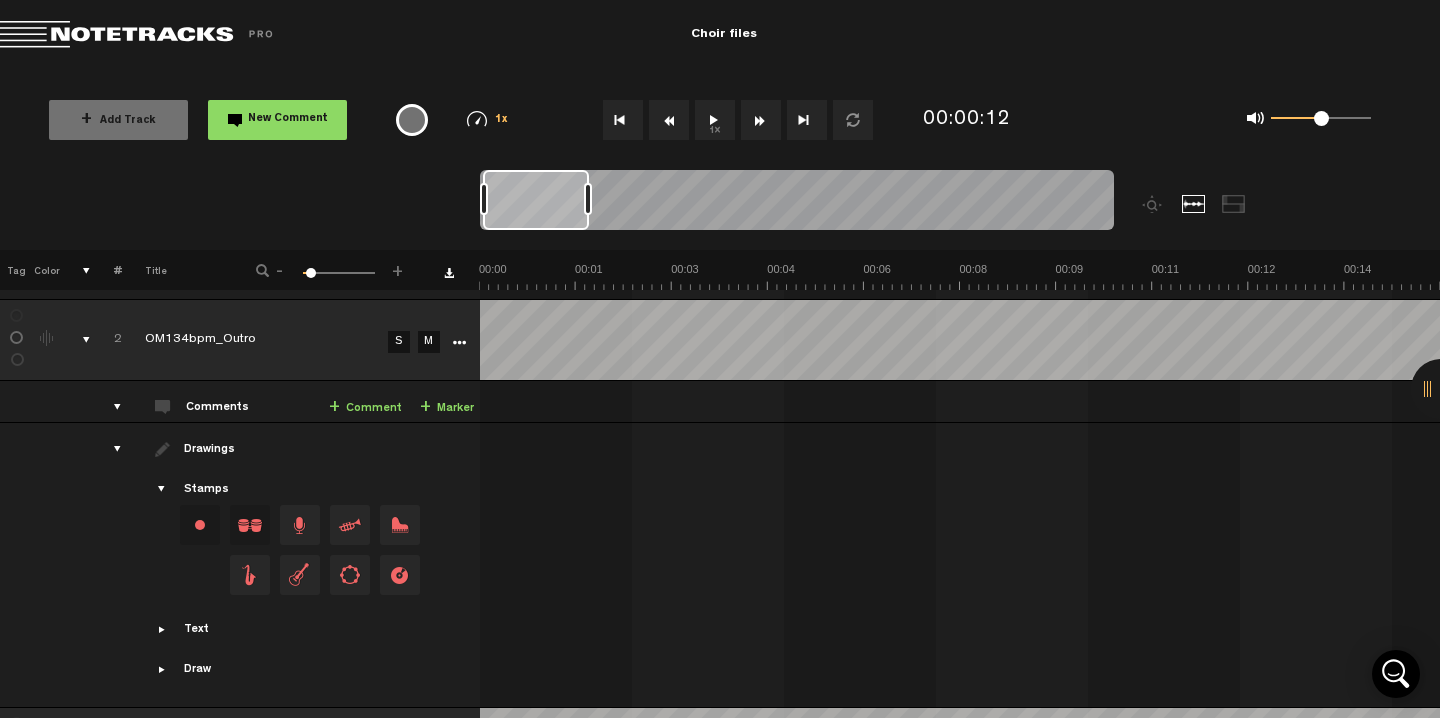 click at bounding box center (459, 343) 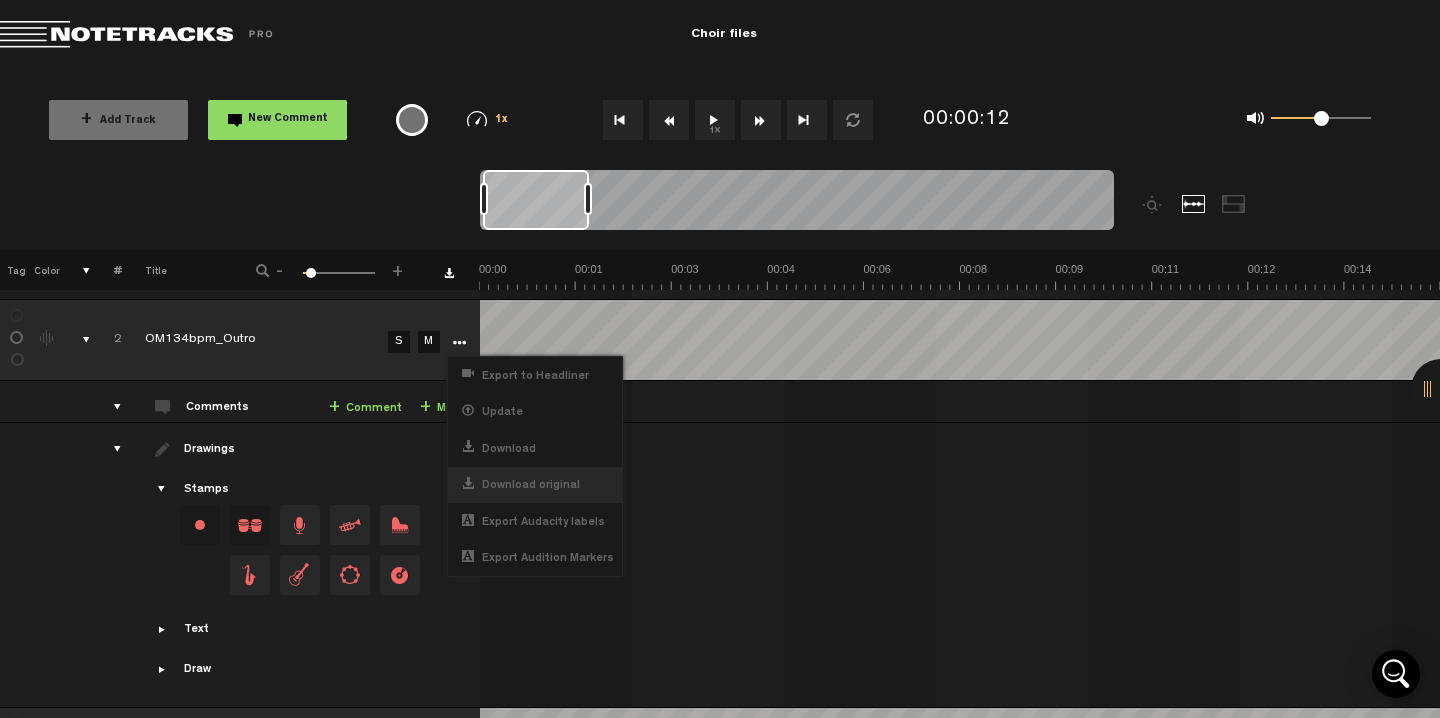 click on "Download original" at bounding box center (535, 485) 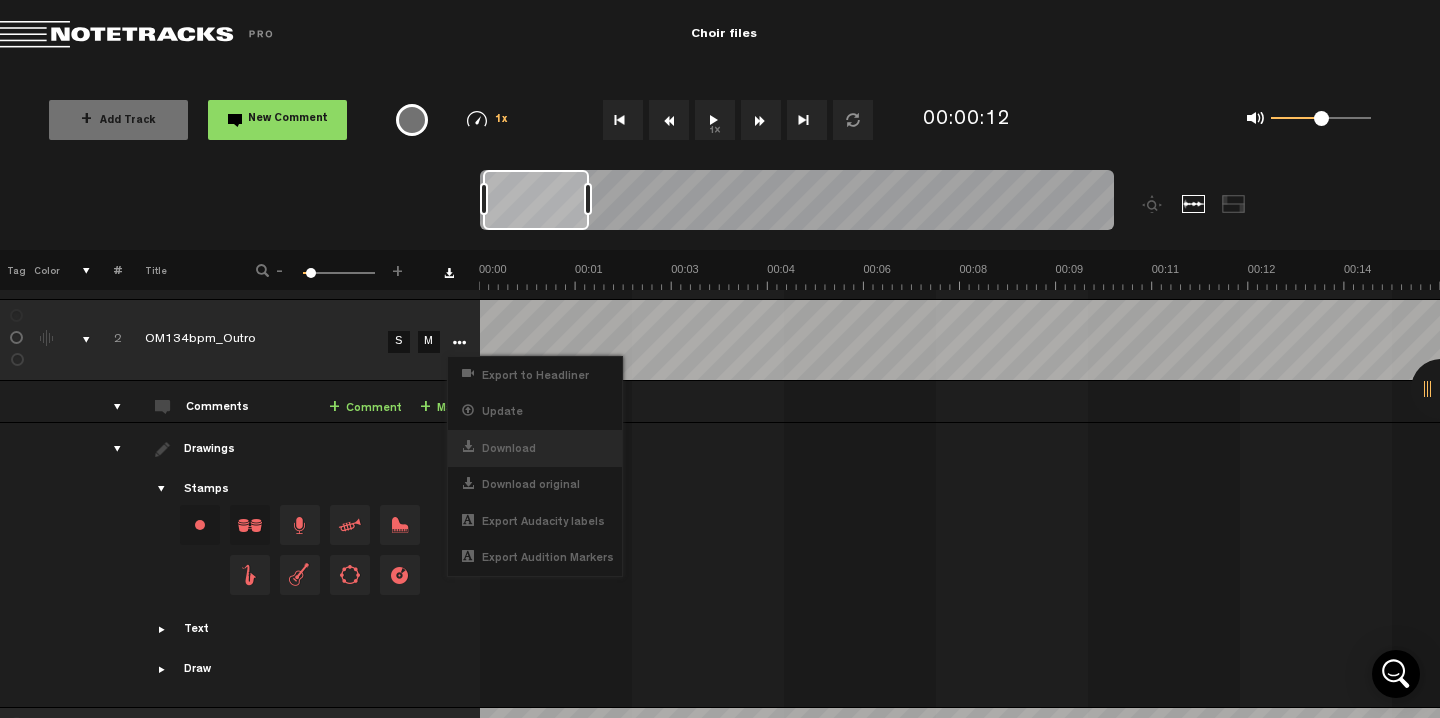 click on "Download" at bounding box center [535, 448] 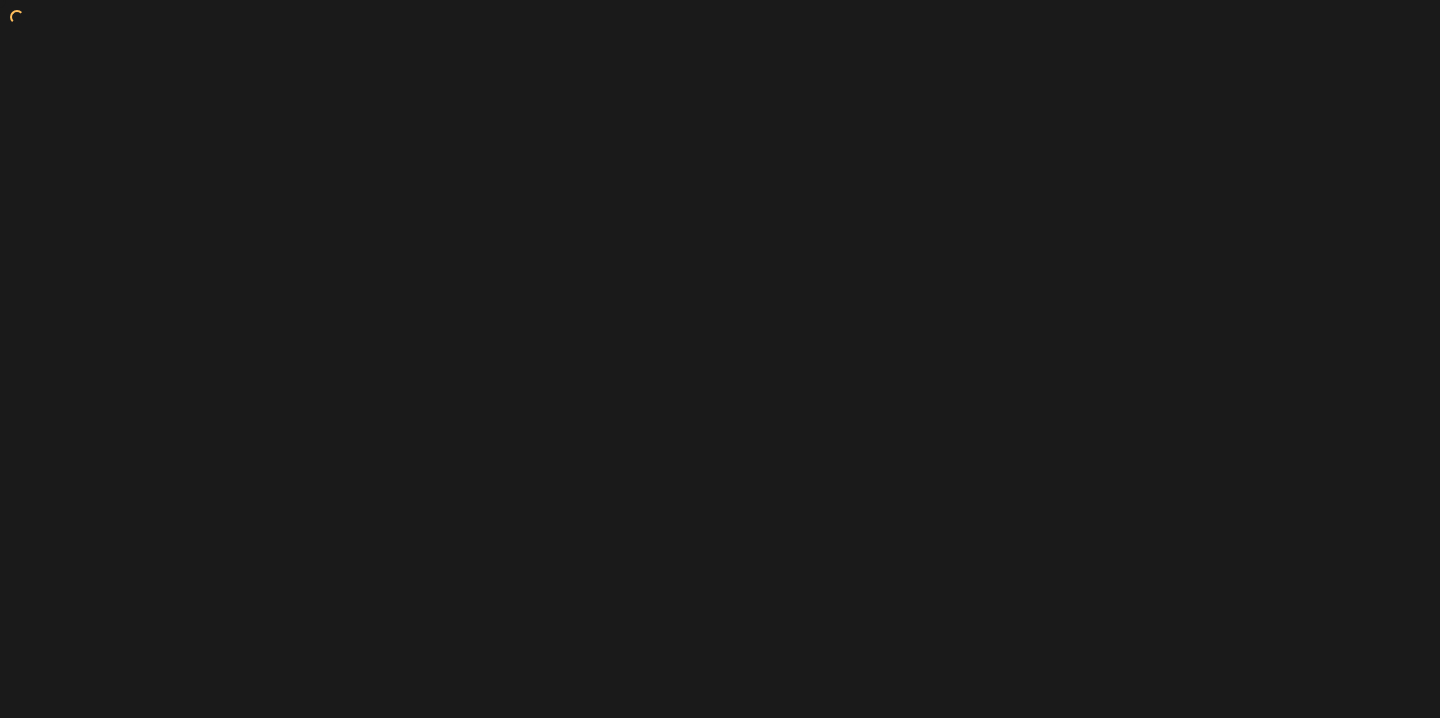 scroll, scrollTop: 0, scrollLeft: 0, axis: both 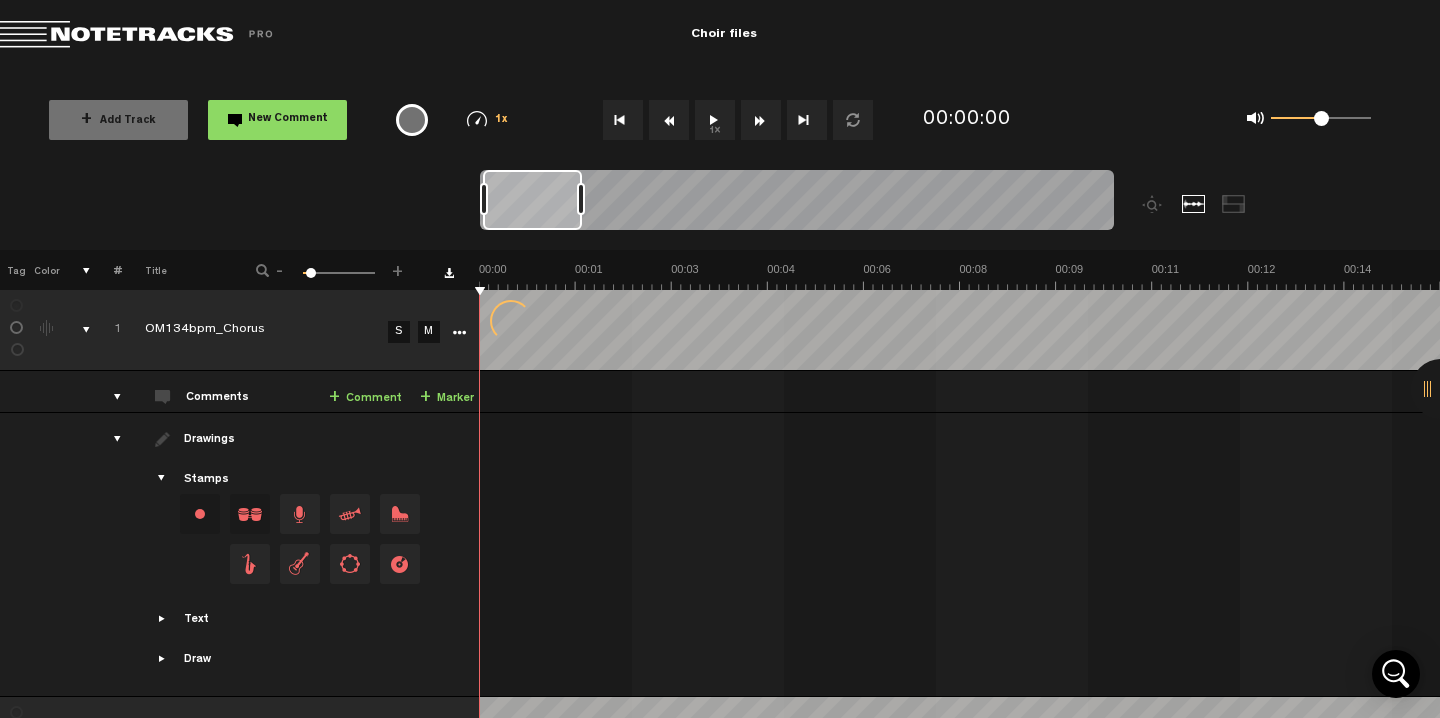 click at bounding box center [459, 333] 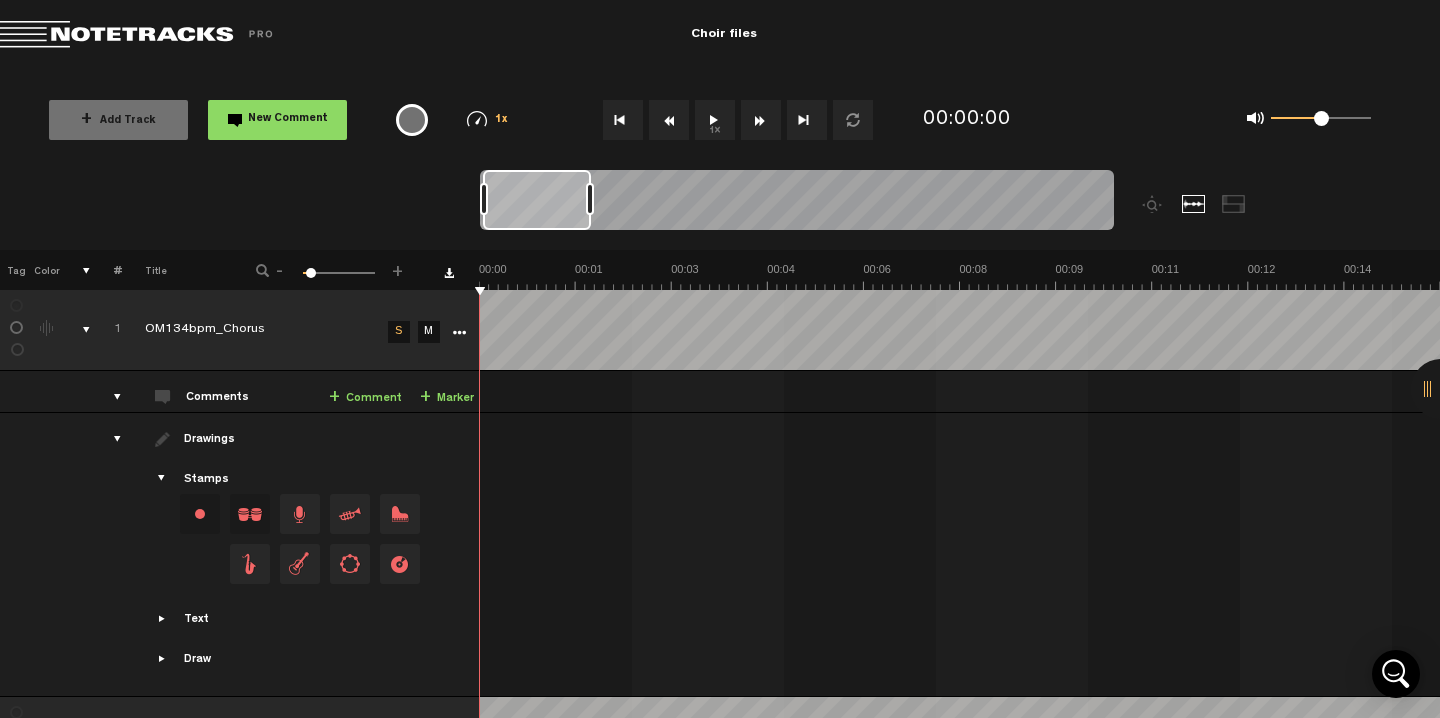 click on "S" at bounding box center [399, 332] 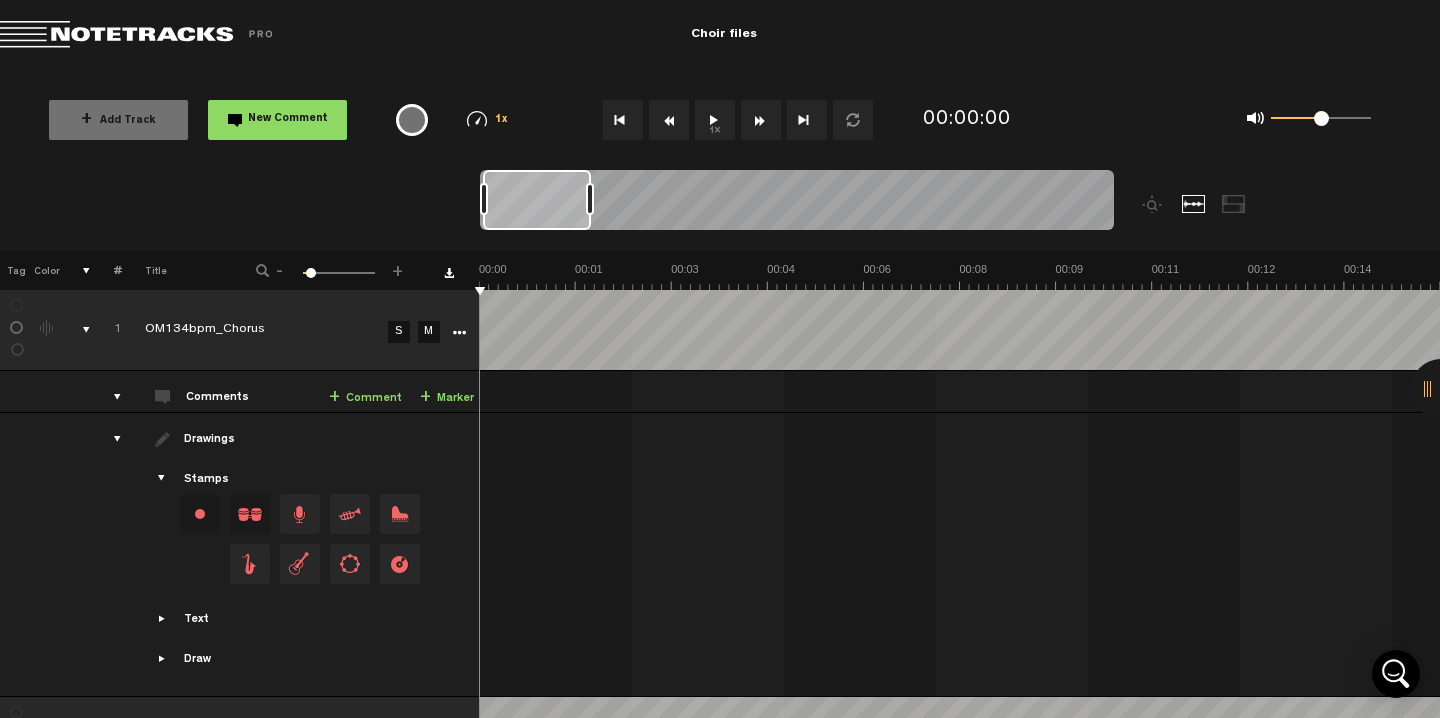 click at bounding box center [459, 333] 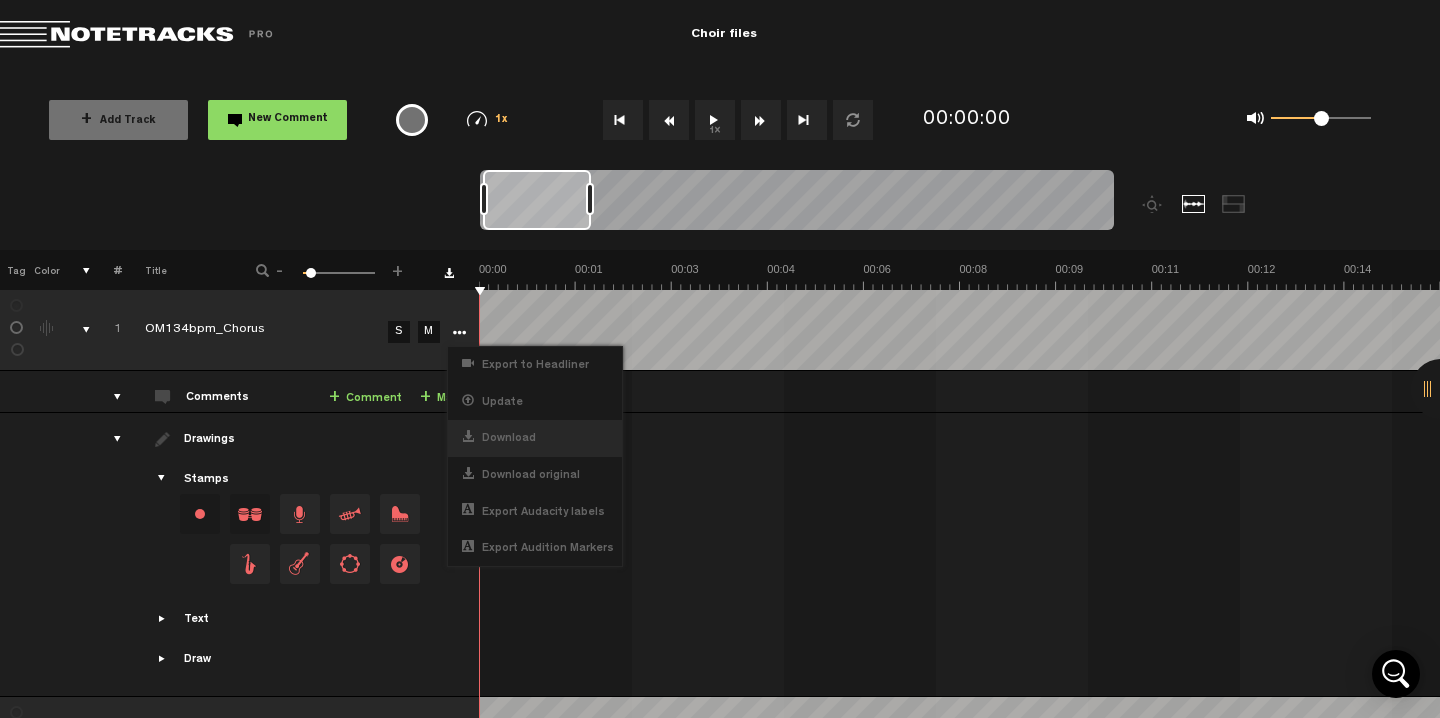 click on "Download" at bounding box center [535, 438] 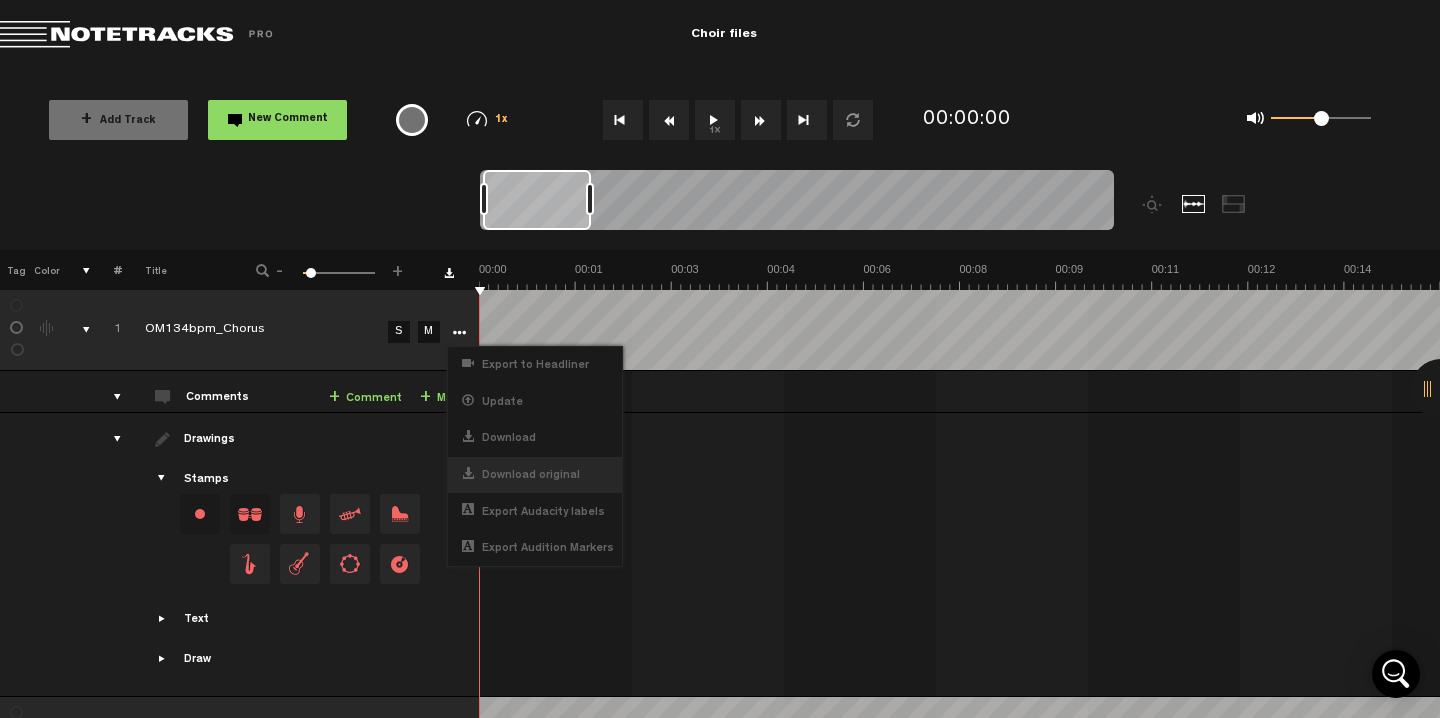 click on "Download original" at bounding box center [535, 475] 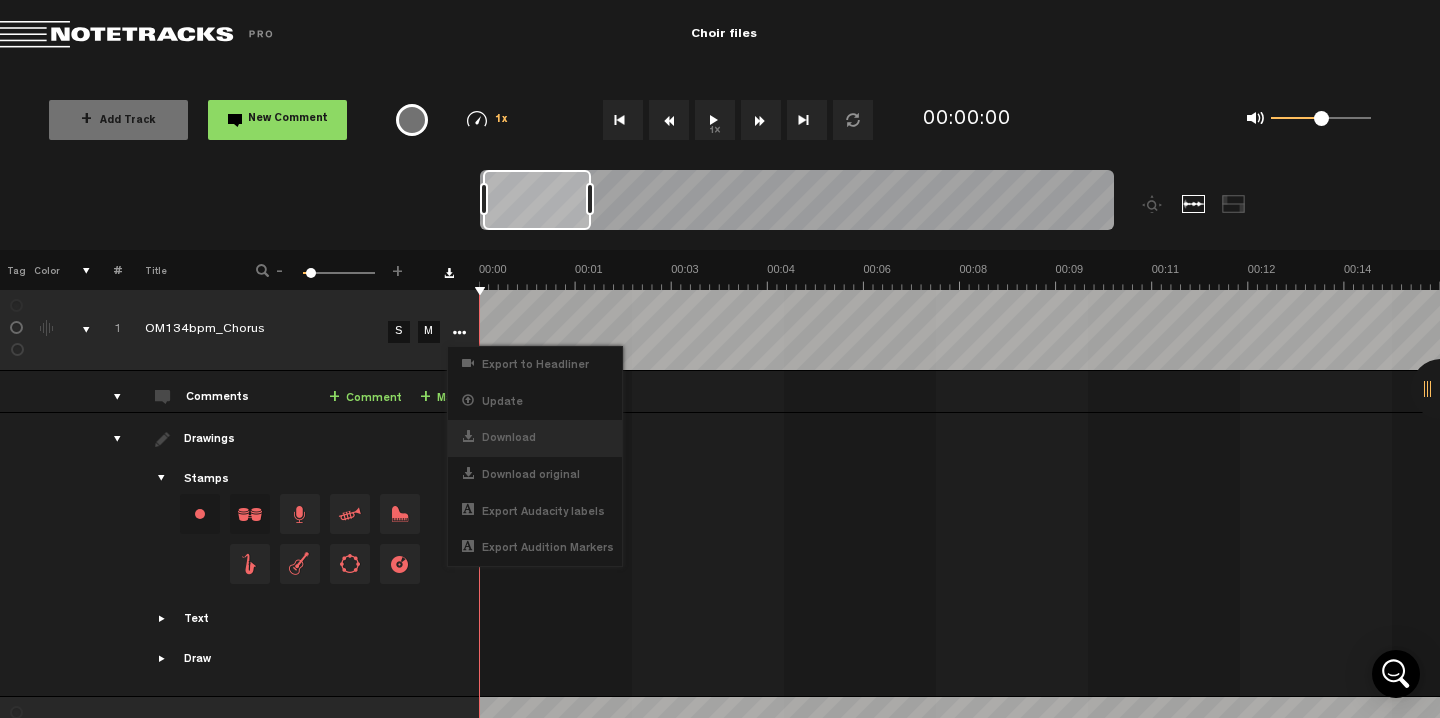 click on "Download" at bounding box center [535, 438] 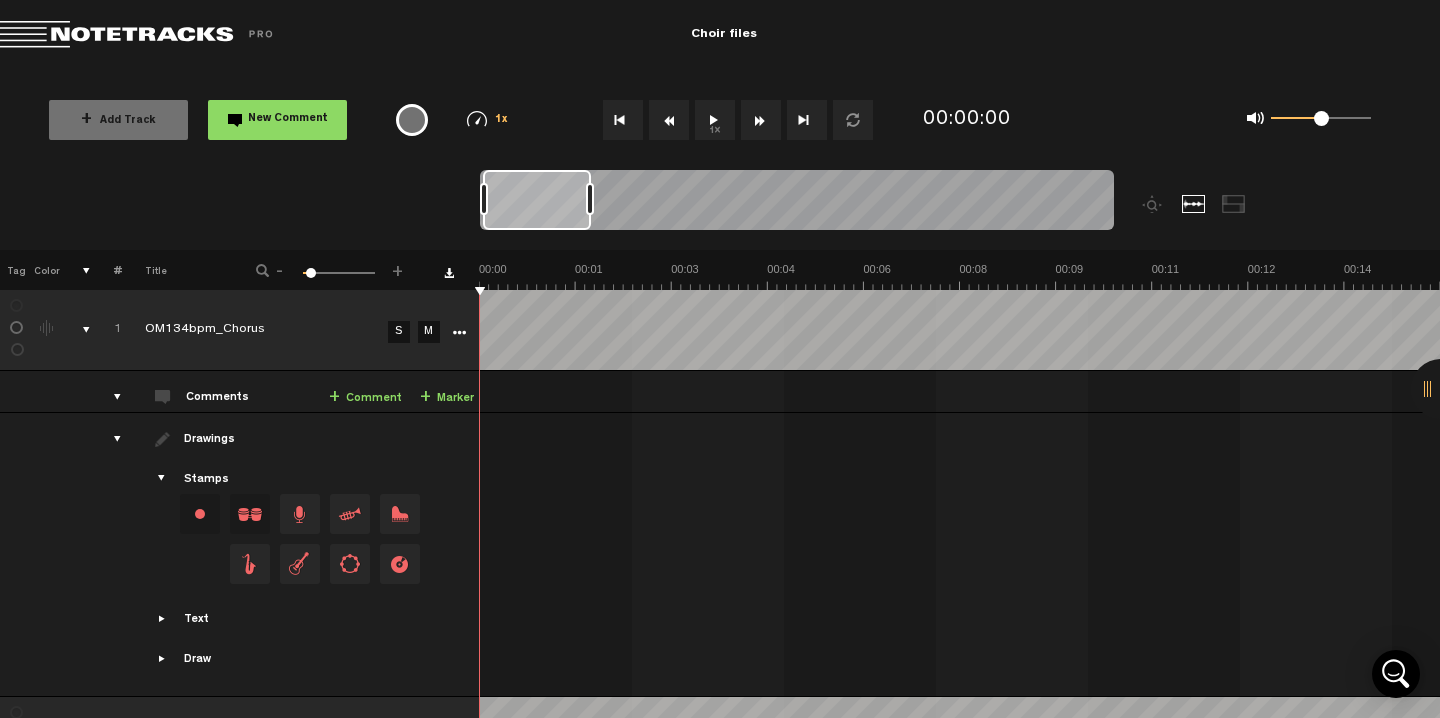 click at bounding box center (459, 333) 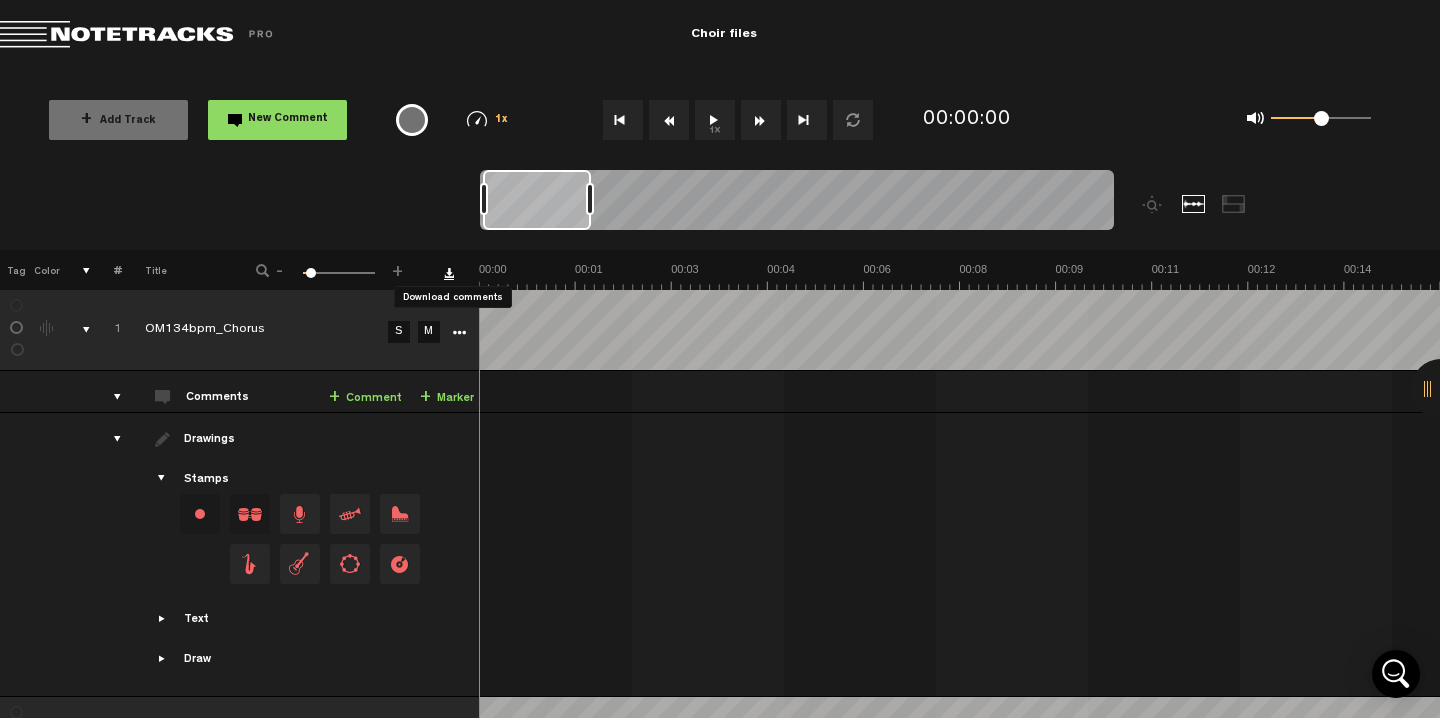 click at bounding box center (449, 273) 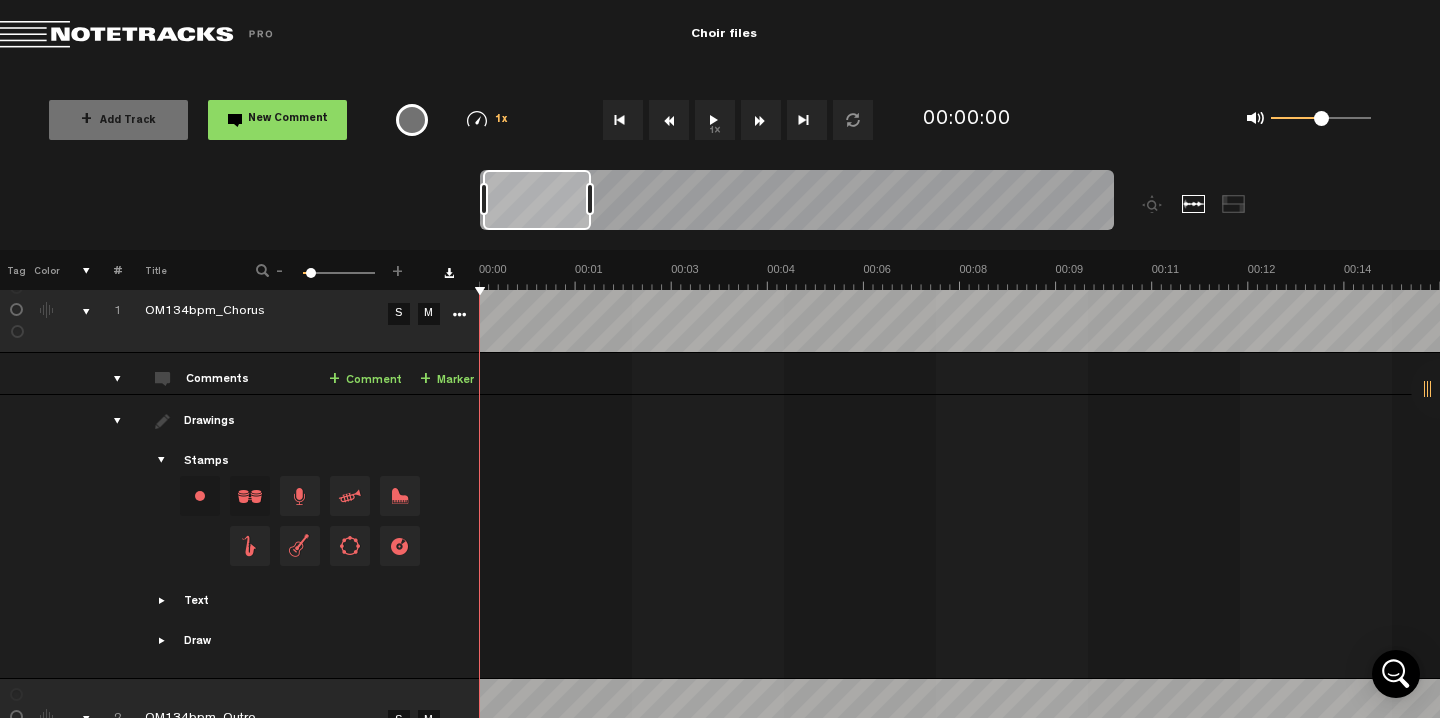 scroll, scrollTop: 14, scrollLeft: 0, axis: vertical 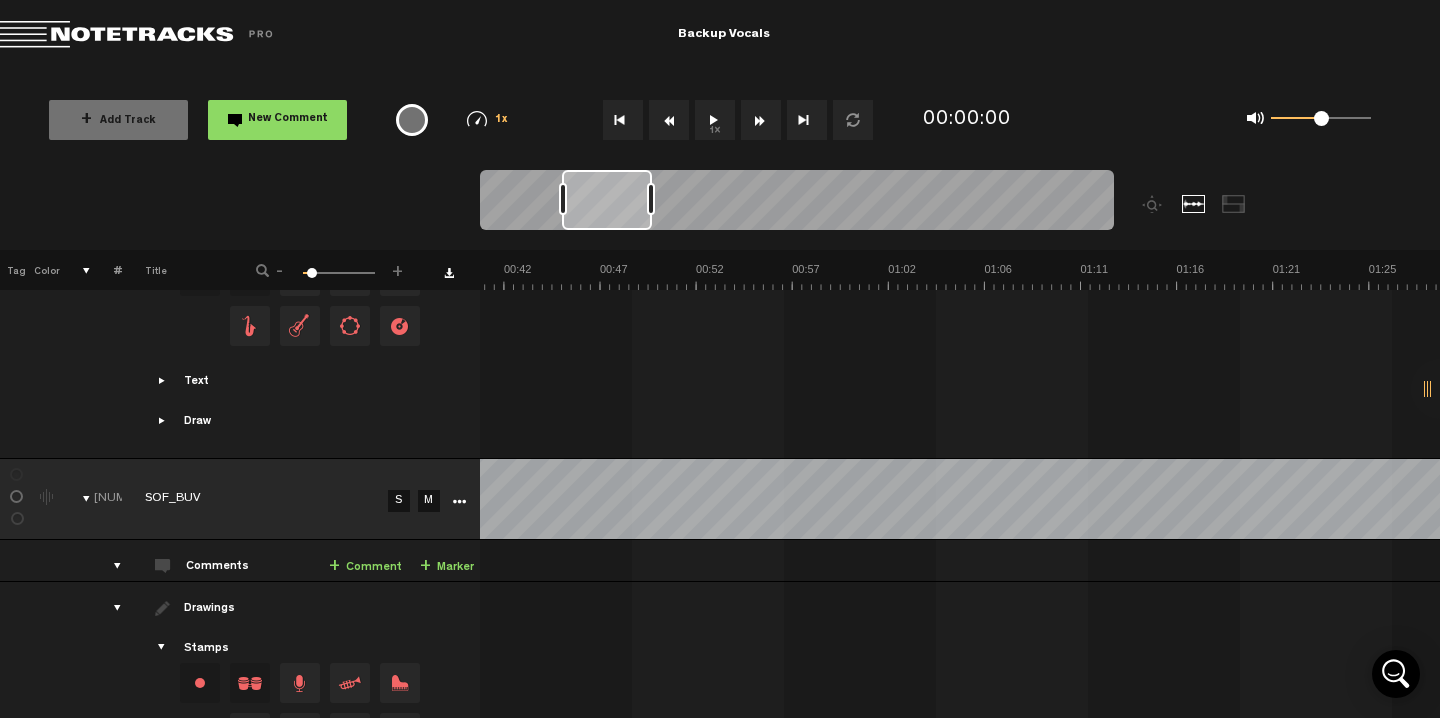 click on "S" at bounding box center (399, 501) 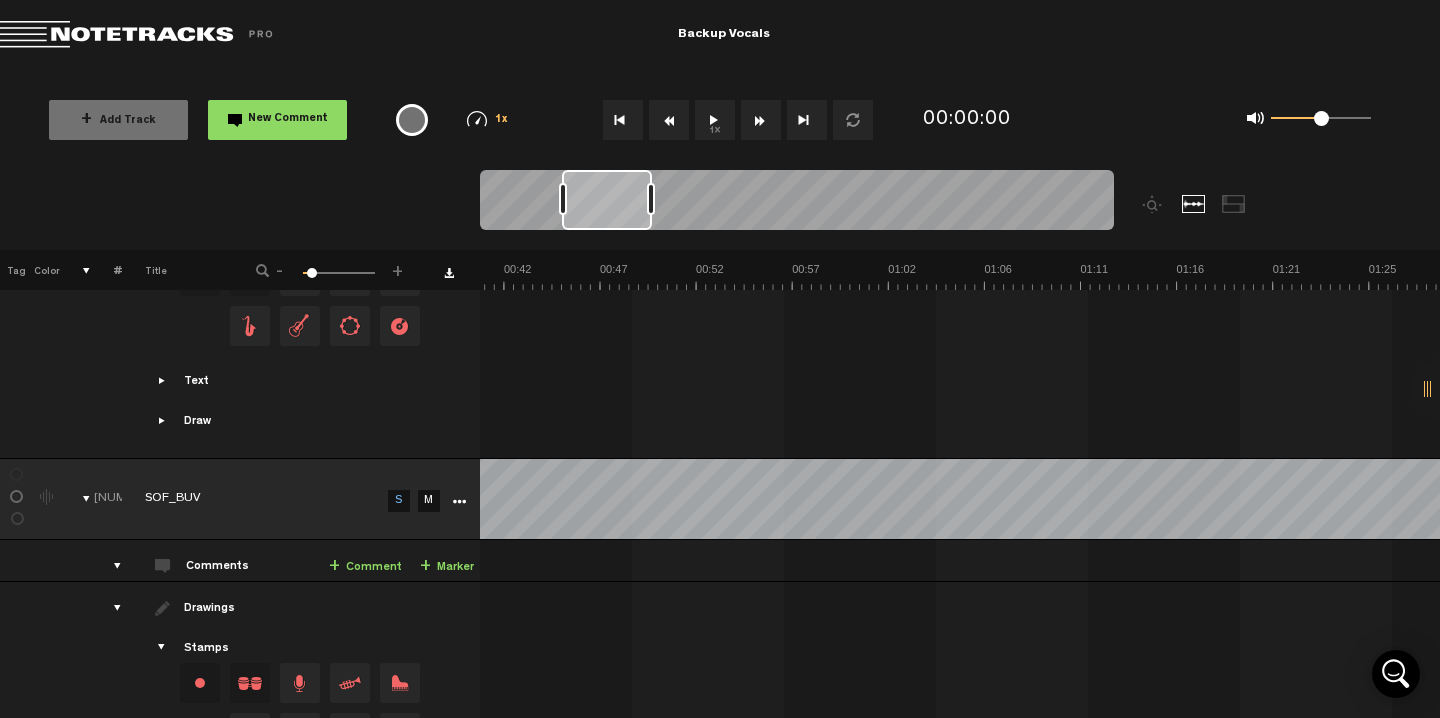 click at bounding box center [623, 120] 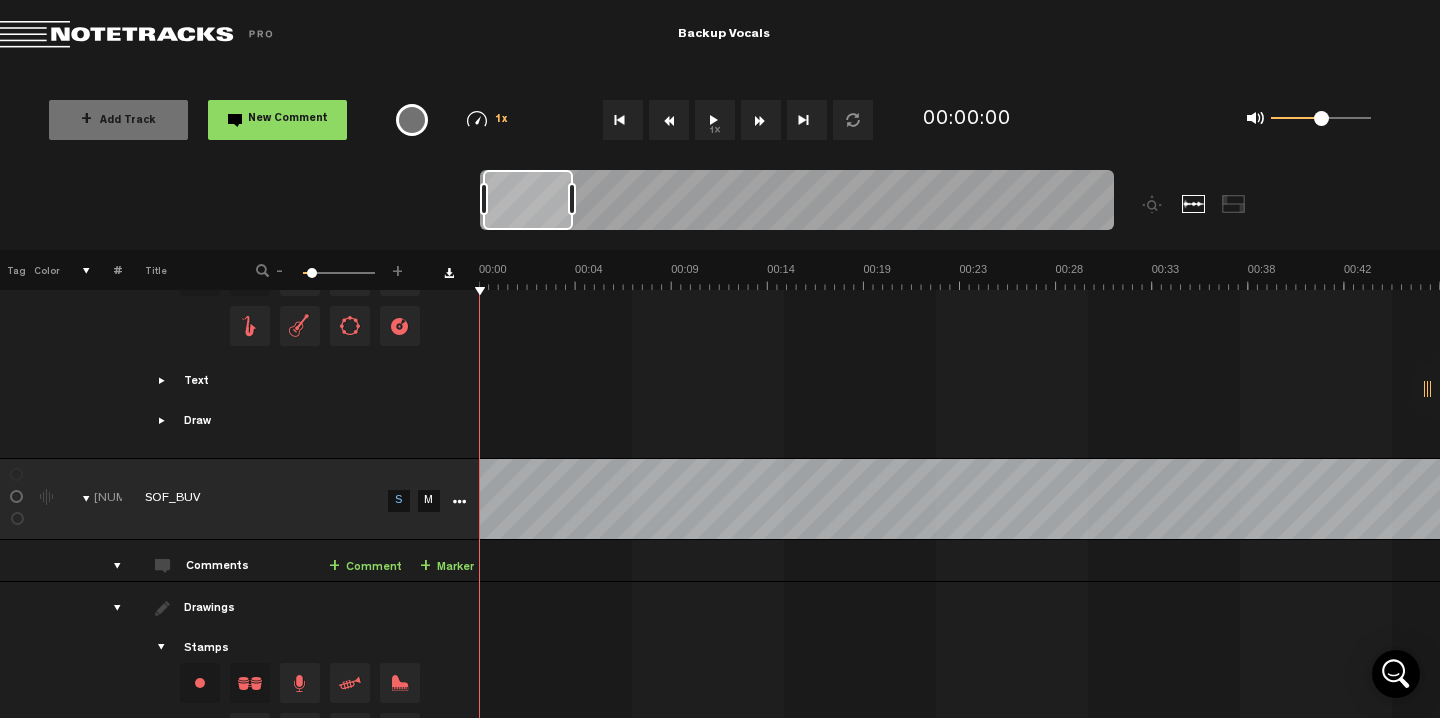 scroll, scrollTop: 0, scrollLeft: 0, axis: both 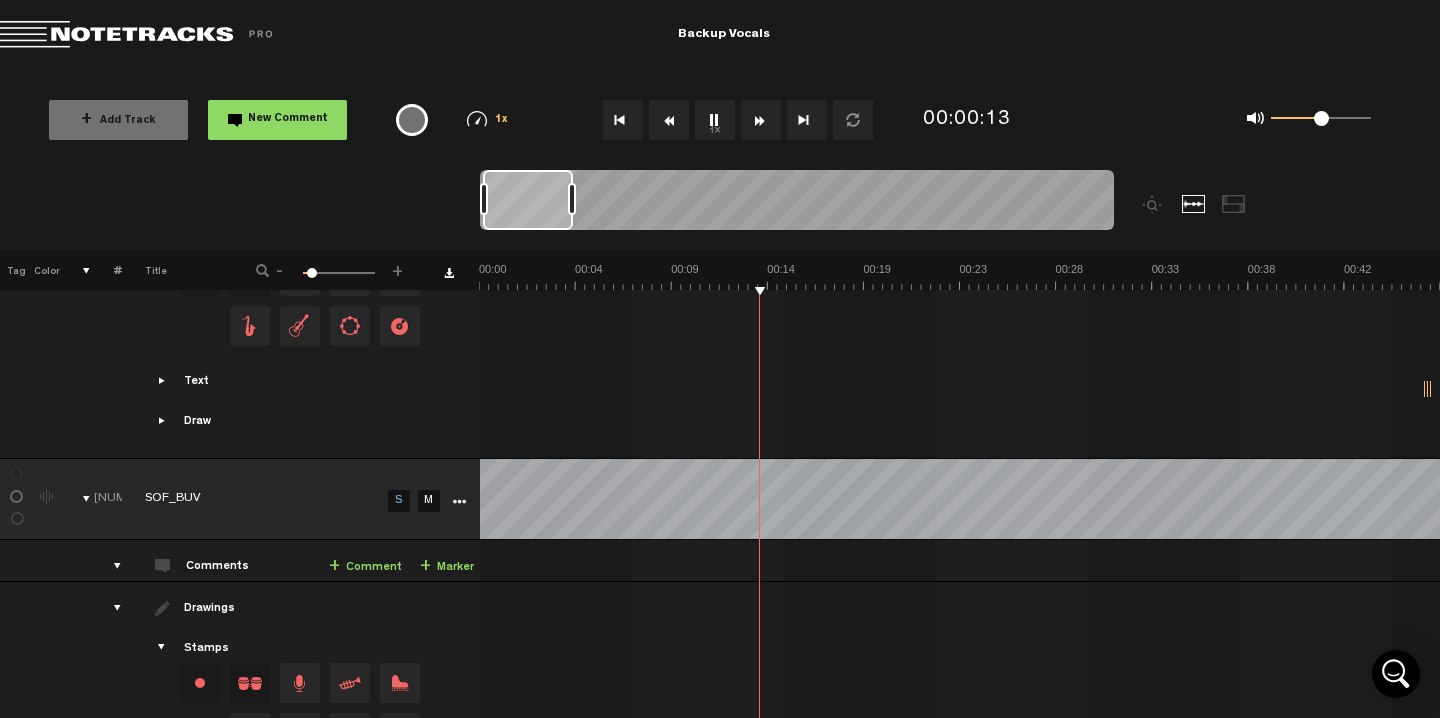 click on "1x" at bounding box center [715, 120] 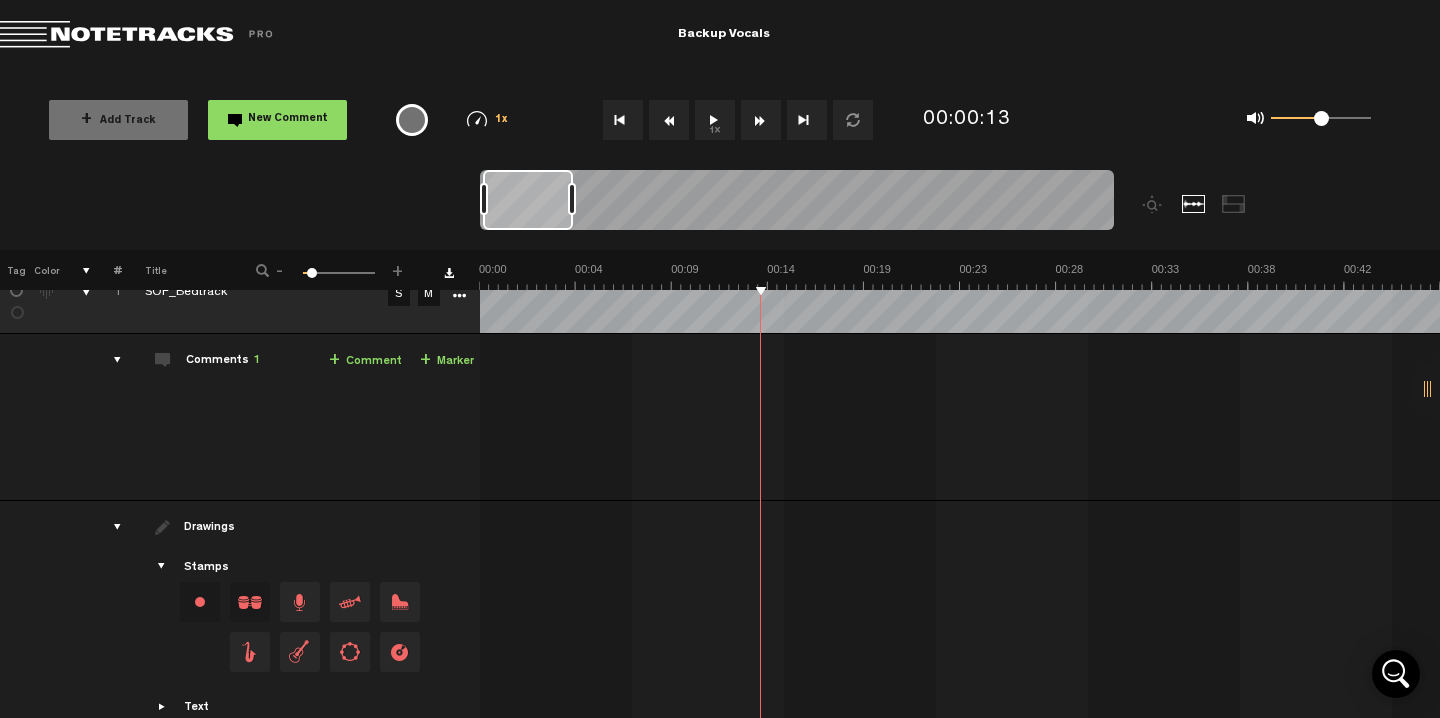 scroll, scrollTop: 0, scrollLeft: 0, axis: both 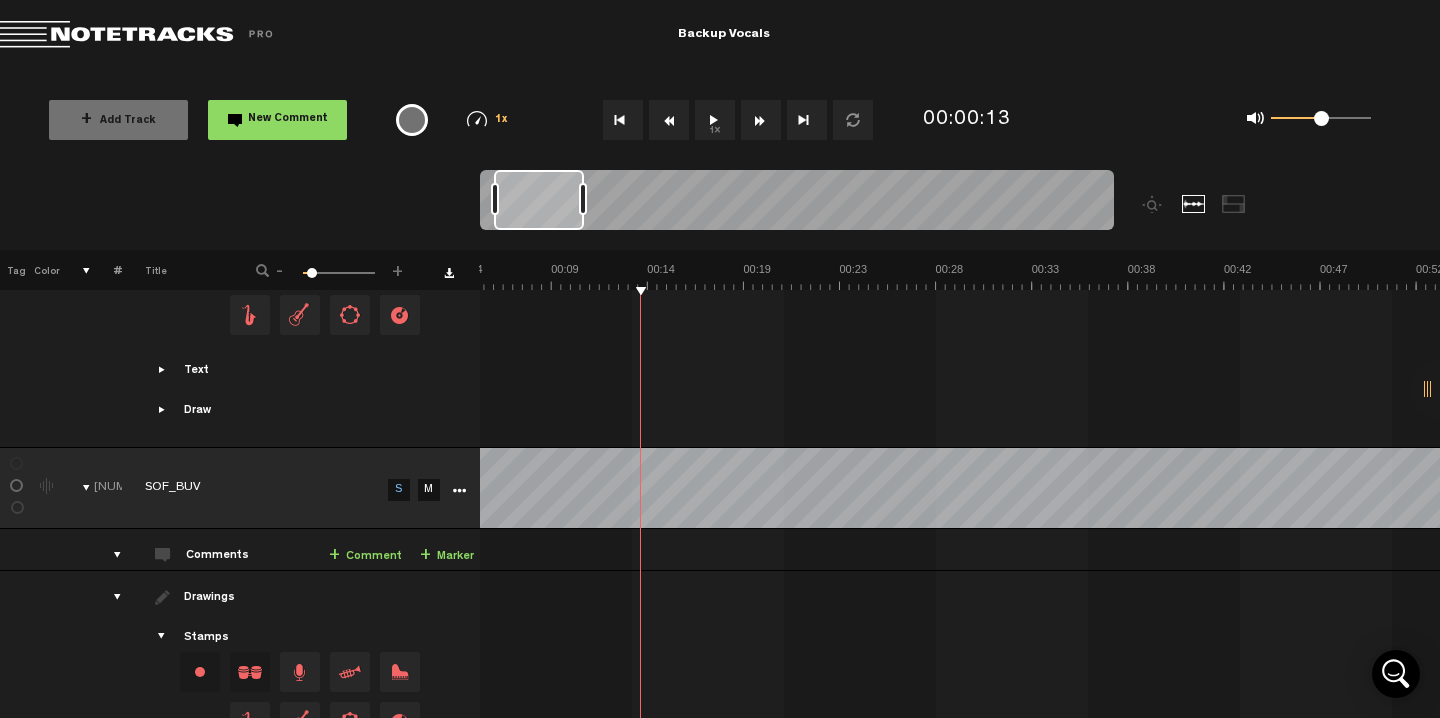 click on "S" at bounding box center (399, 490) 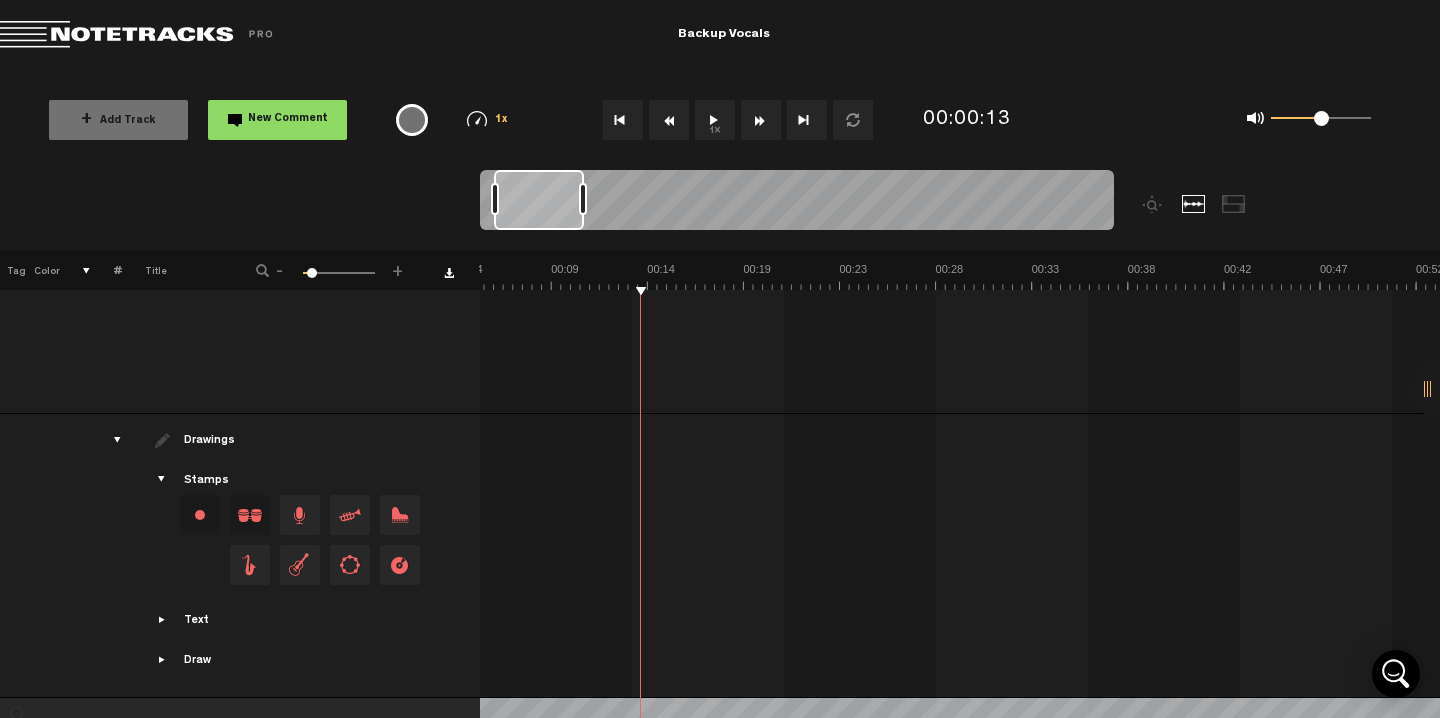 scroll, scrollTop: 0, scrollLeft: 0, axis: both 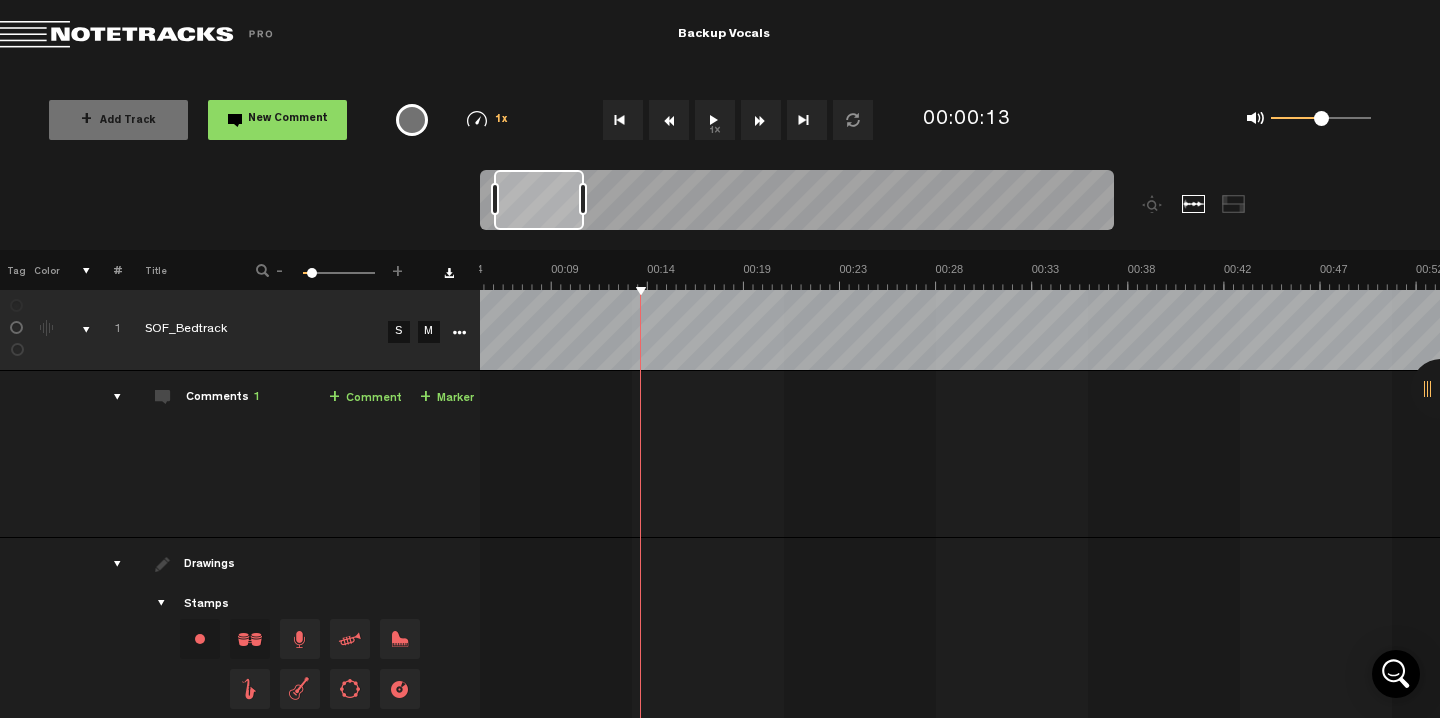 click on "S" at bounding box center [399, 332] 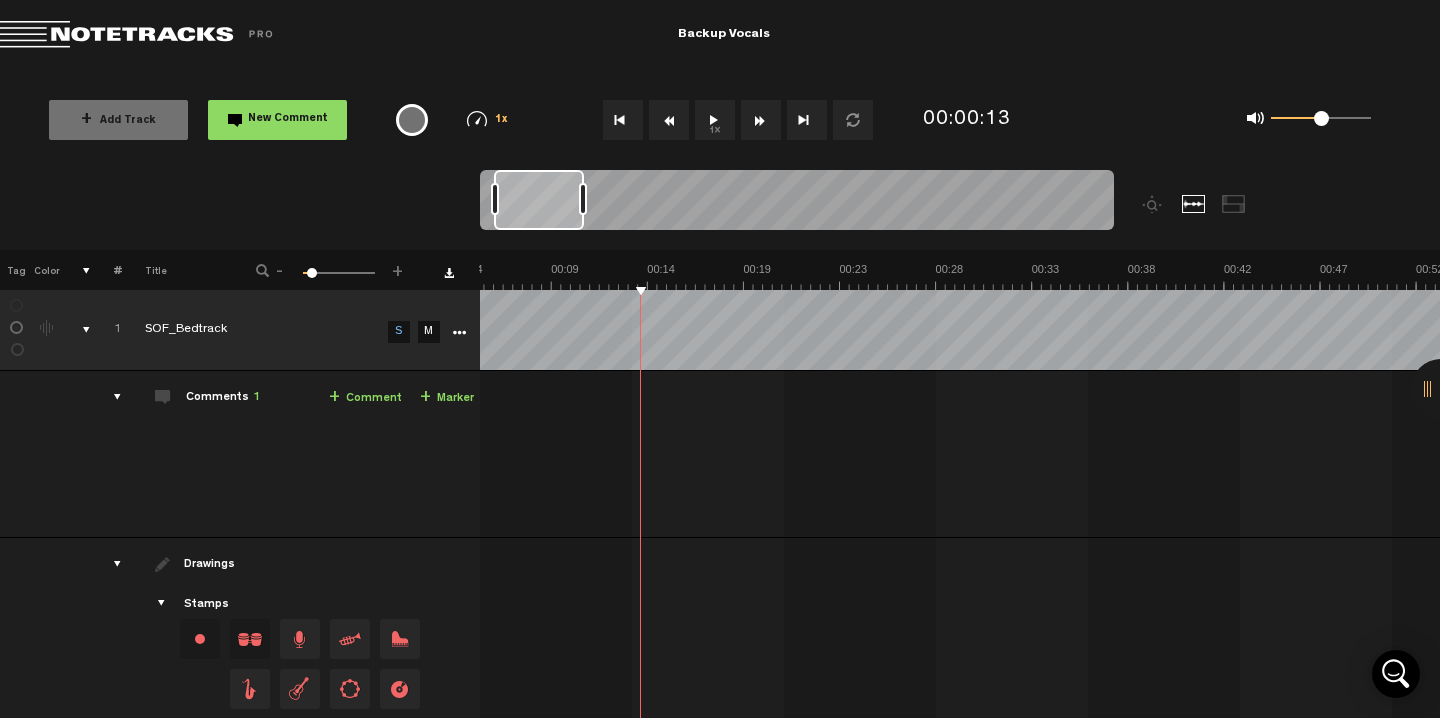 click at bounding box center (623, 120) 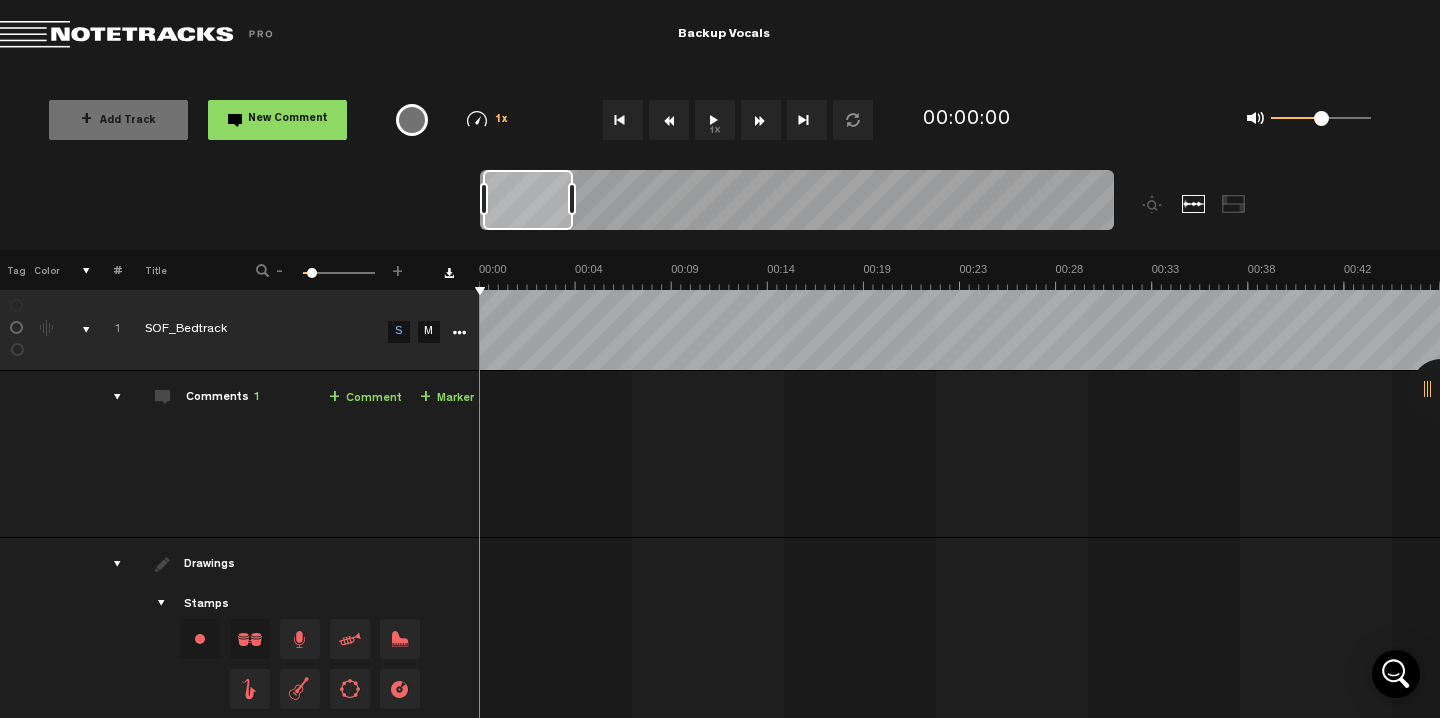scroll, scrollTop: 0, scrollLeft: 0, axis: both 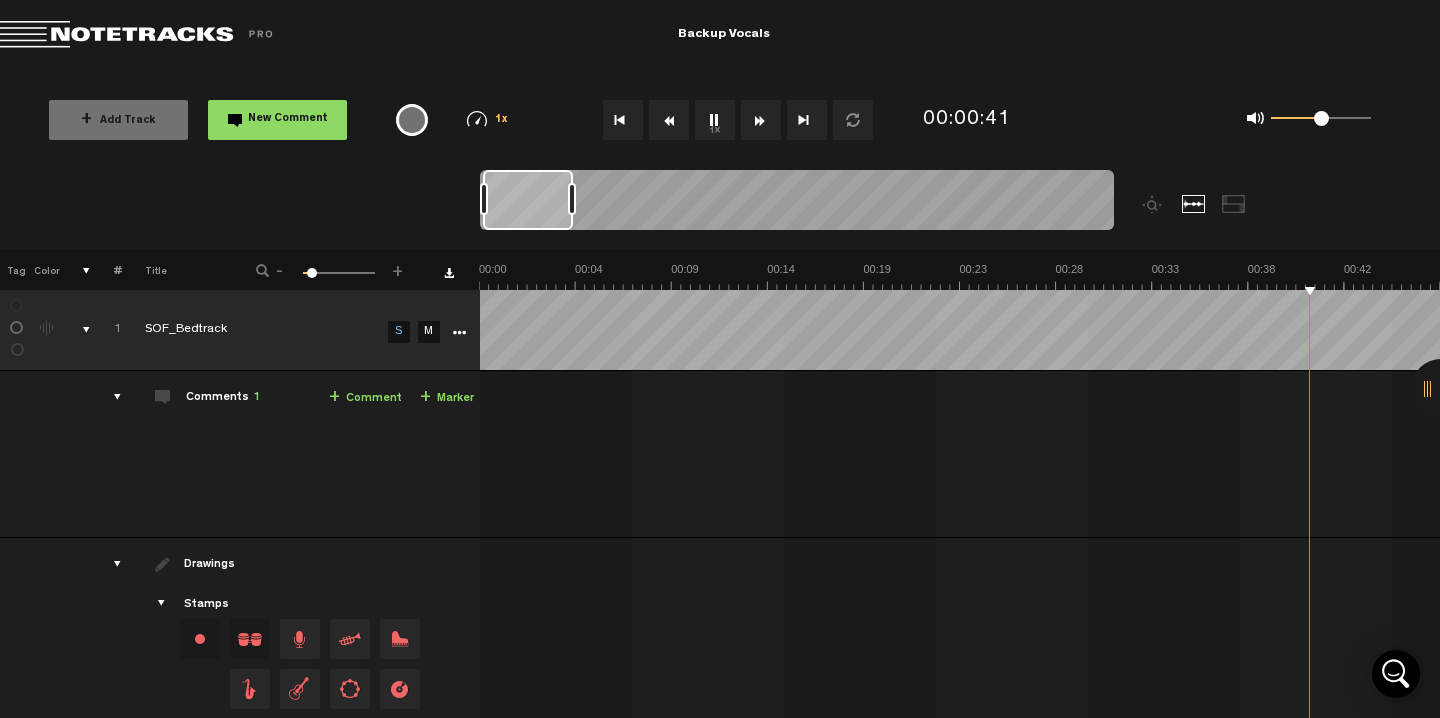 click at bounding box center (807, 120) 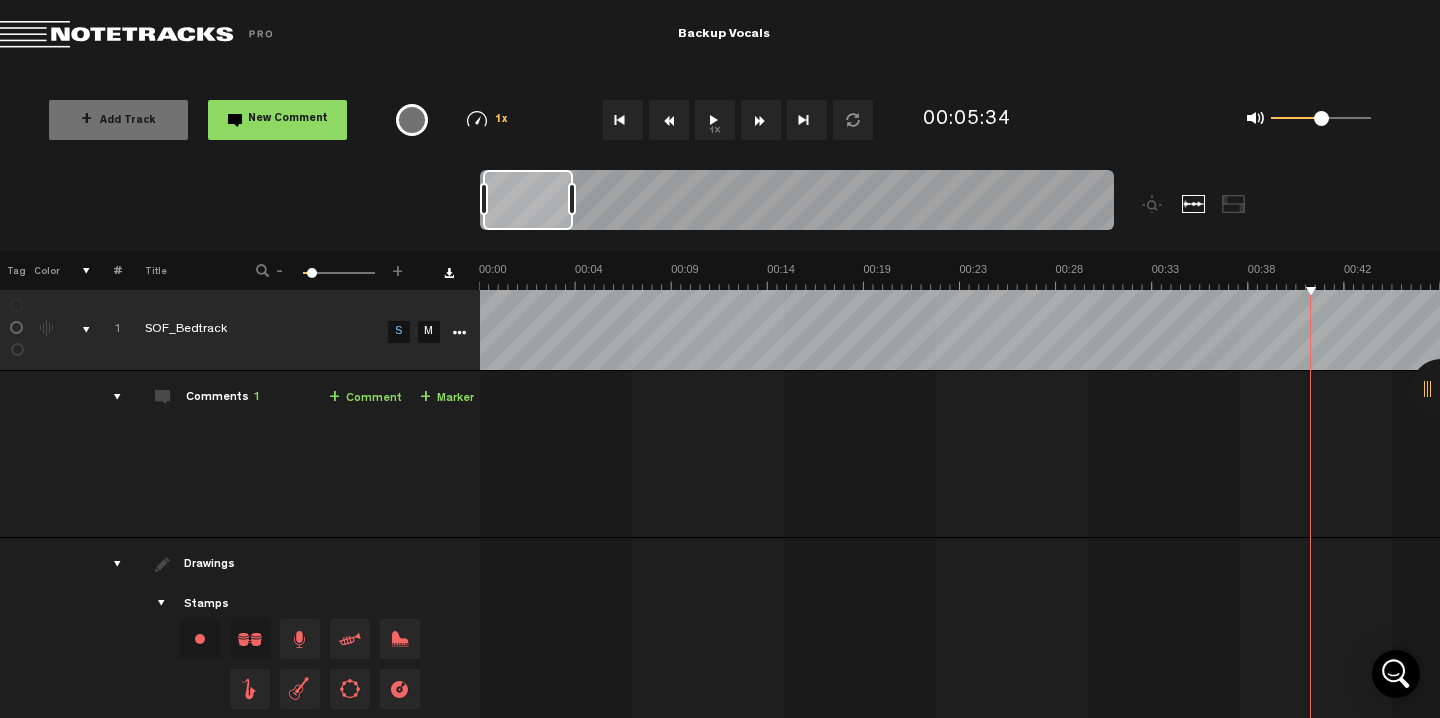 click on "1x" at bounding box center (715, 120) 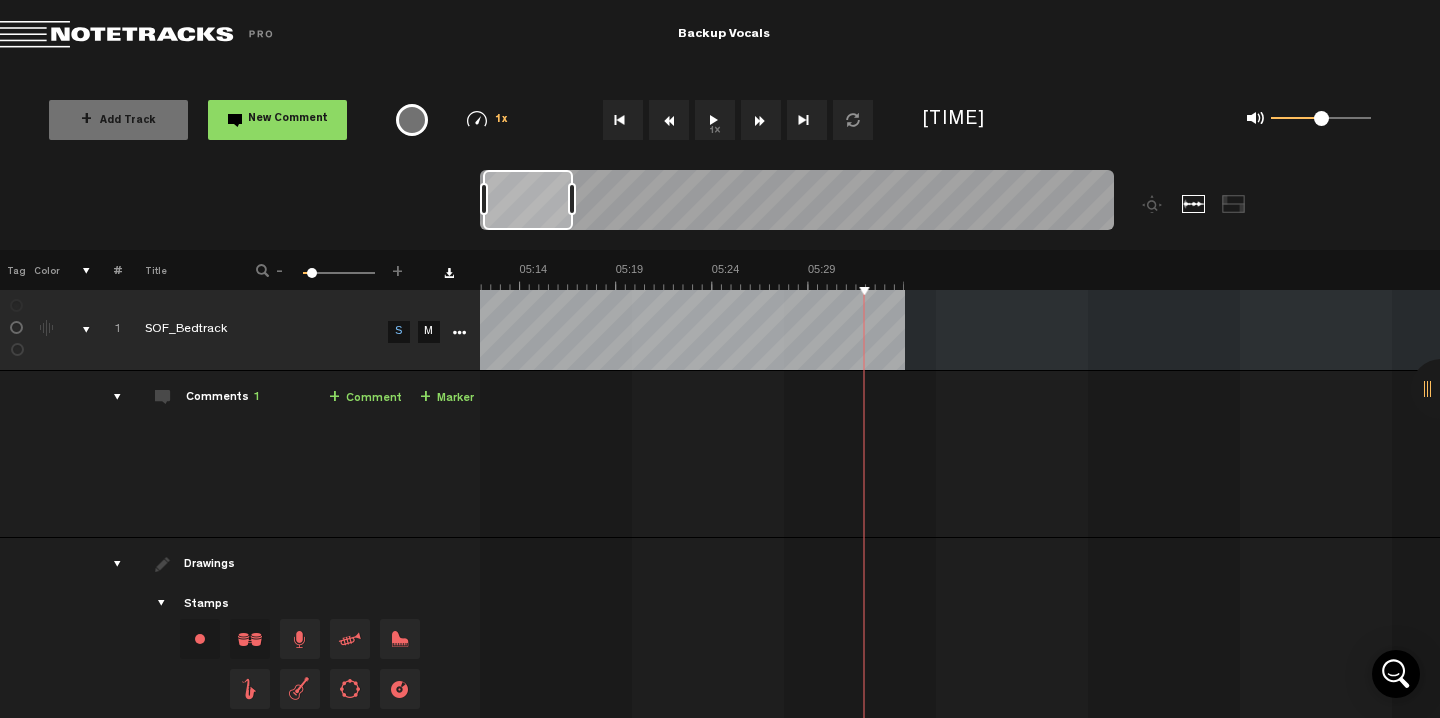 click at bounding box center (623, 120) 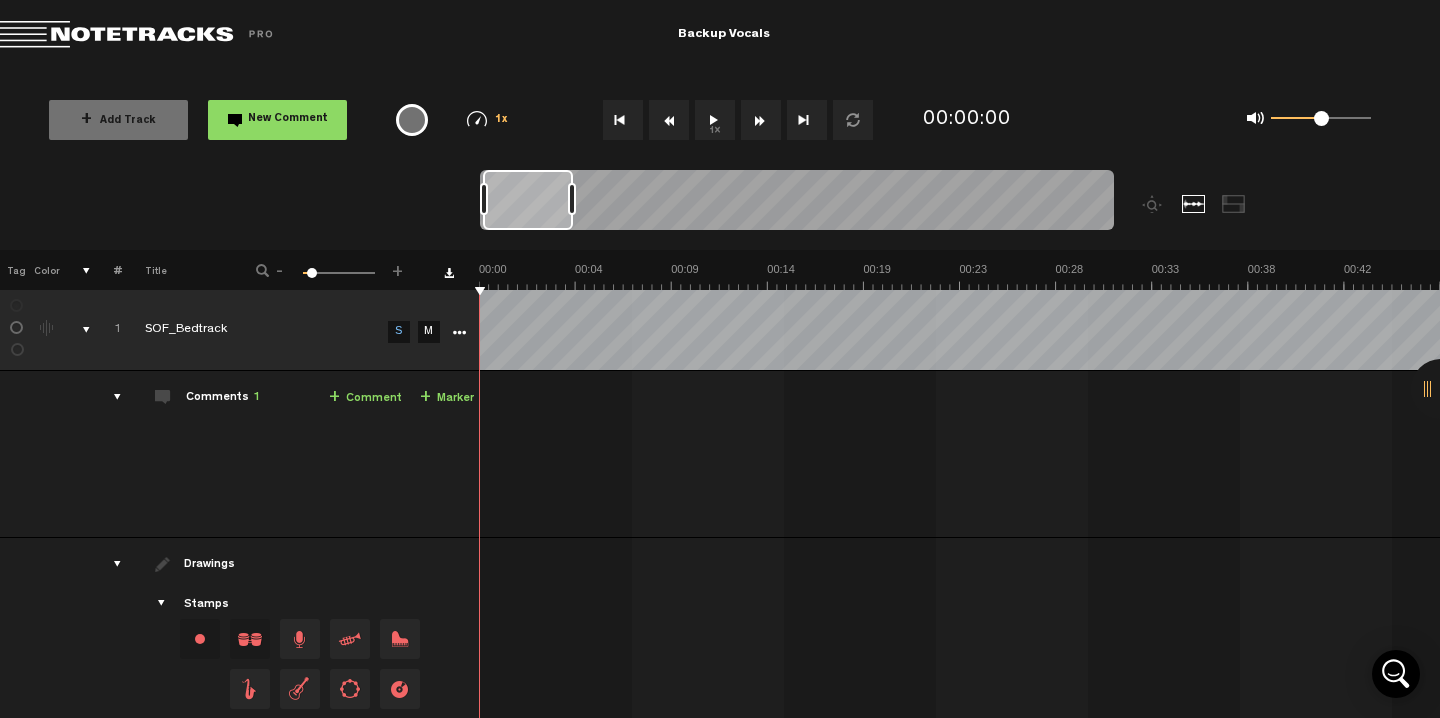 click on "1x" at bounding box center [715, 120] 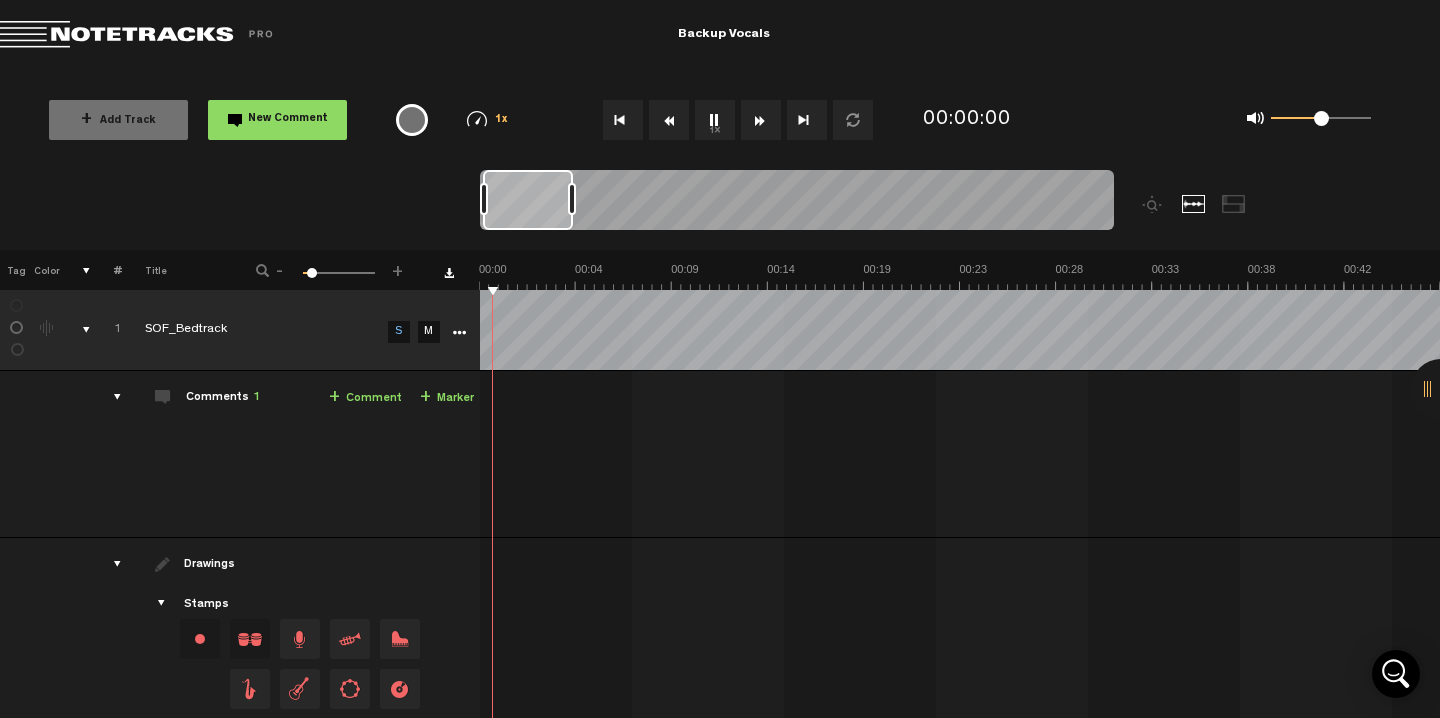 click at bounding box center (761, 120) 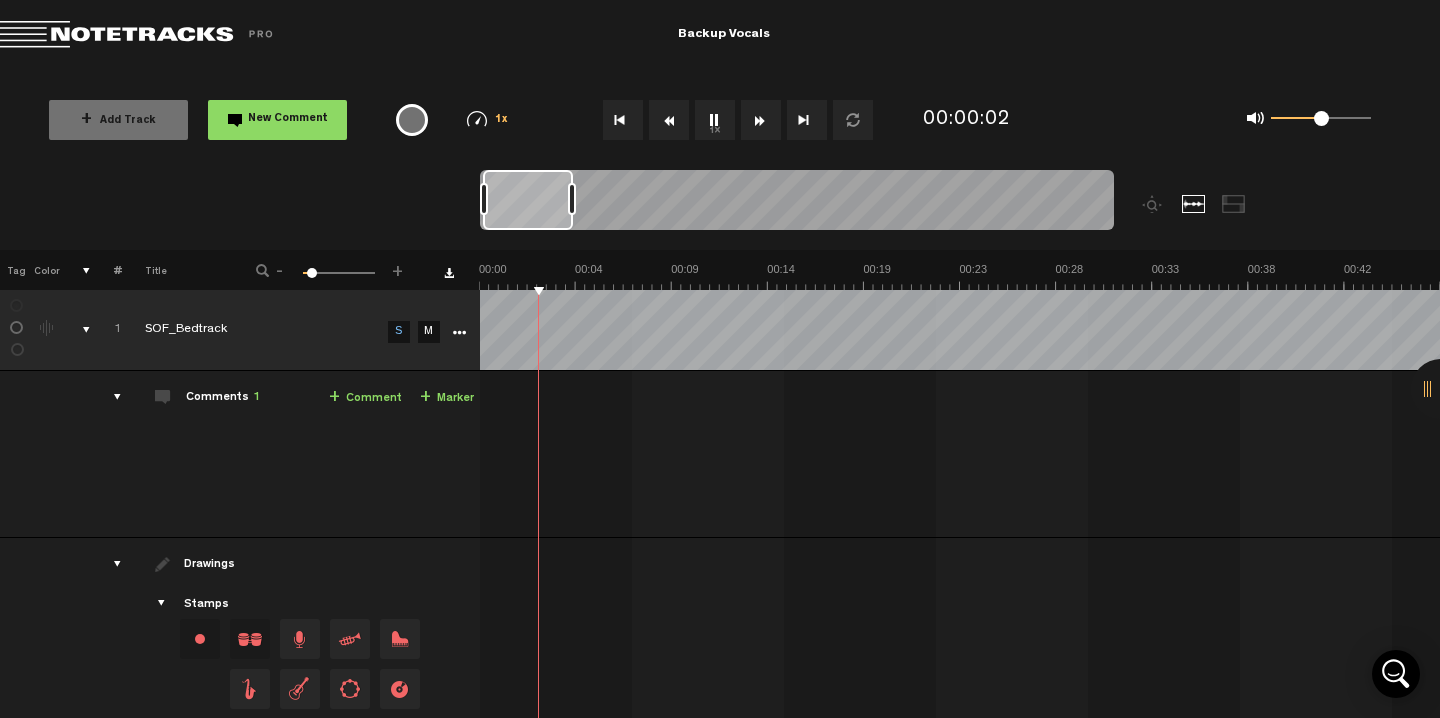 click at bounding box center [761, 120] 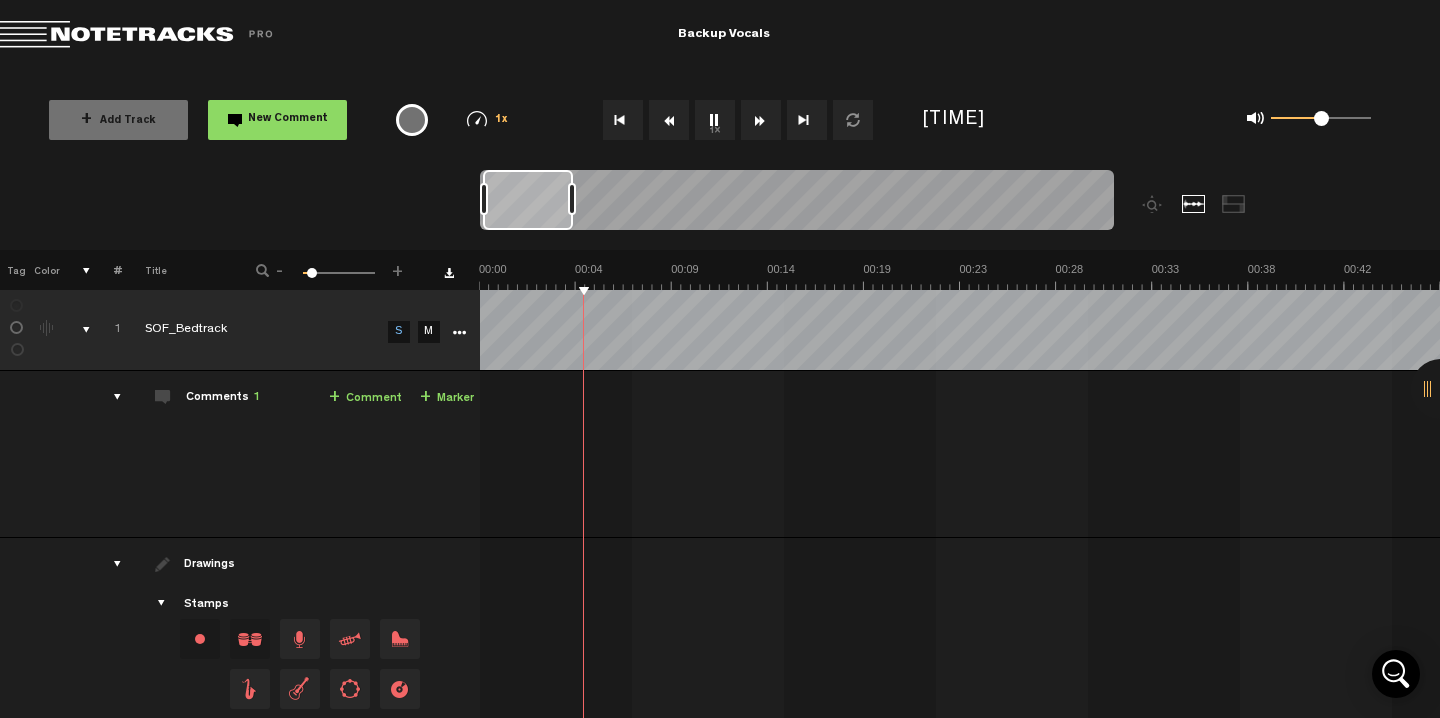 click at bounding box center [761, 120] 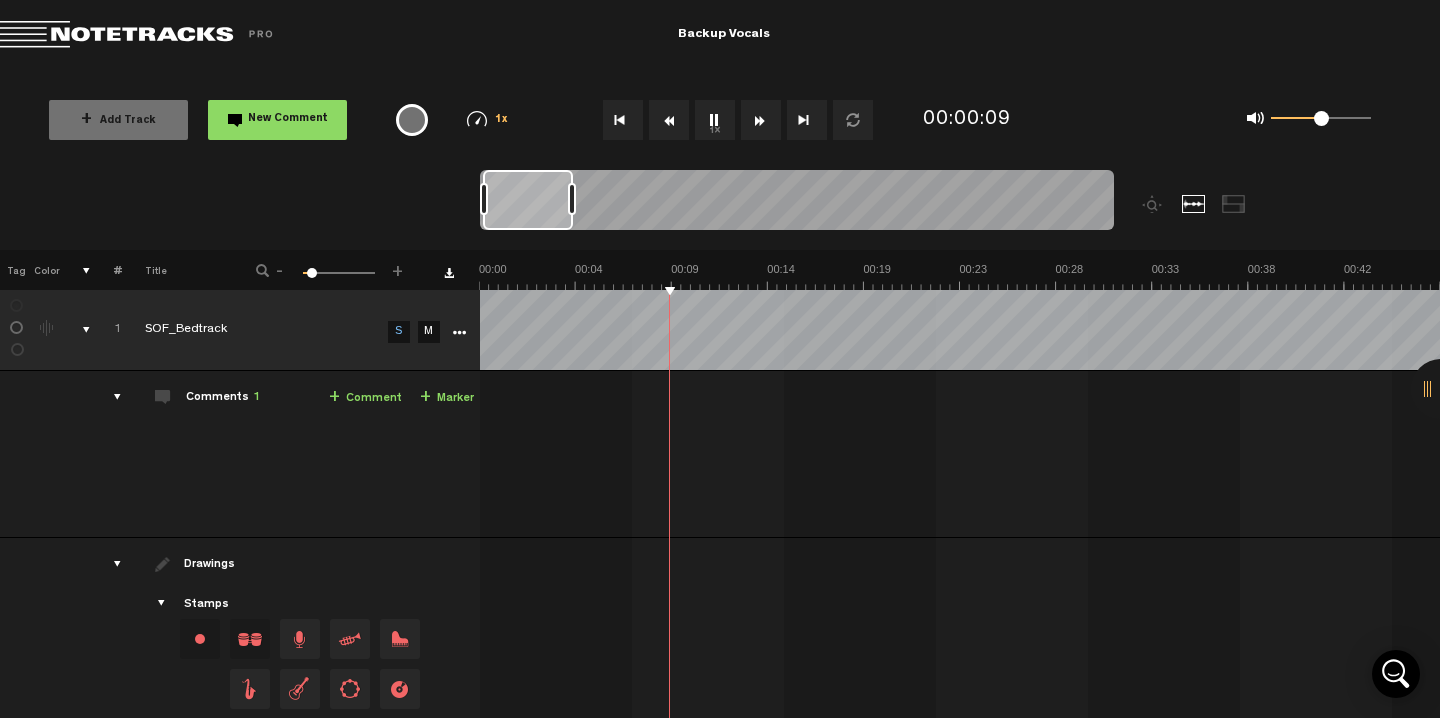 click at bounding box center (761, 120) 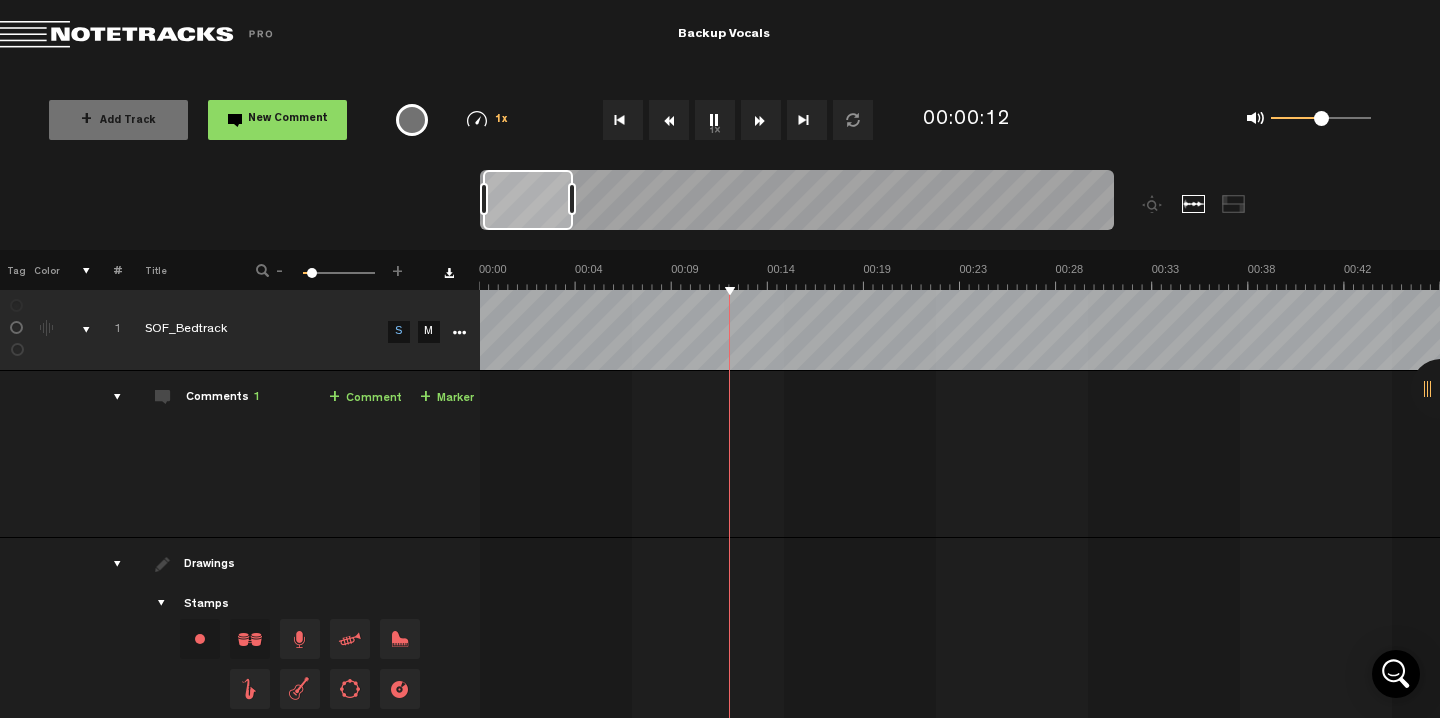 click at bounding box center [761, 120] 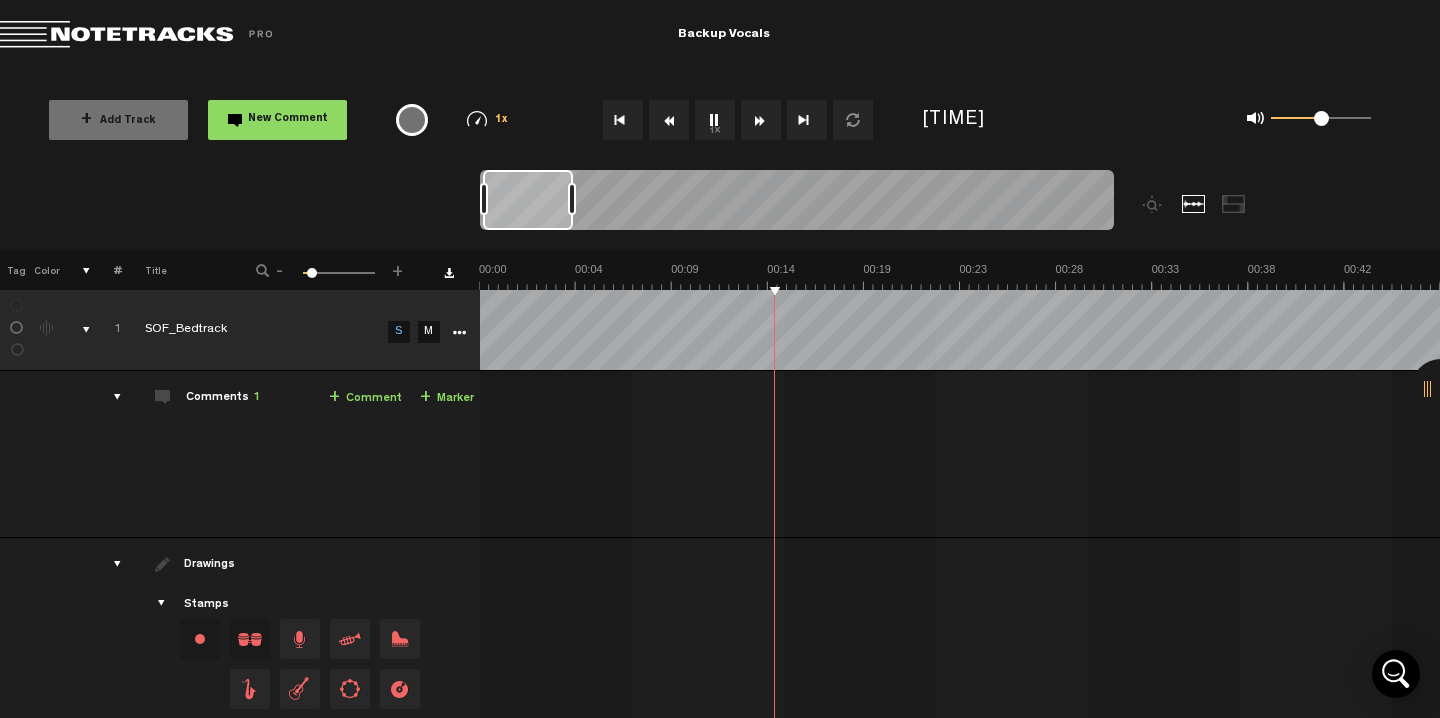 click at bounding box center (761, 120) 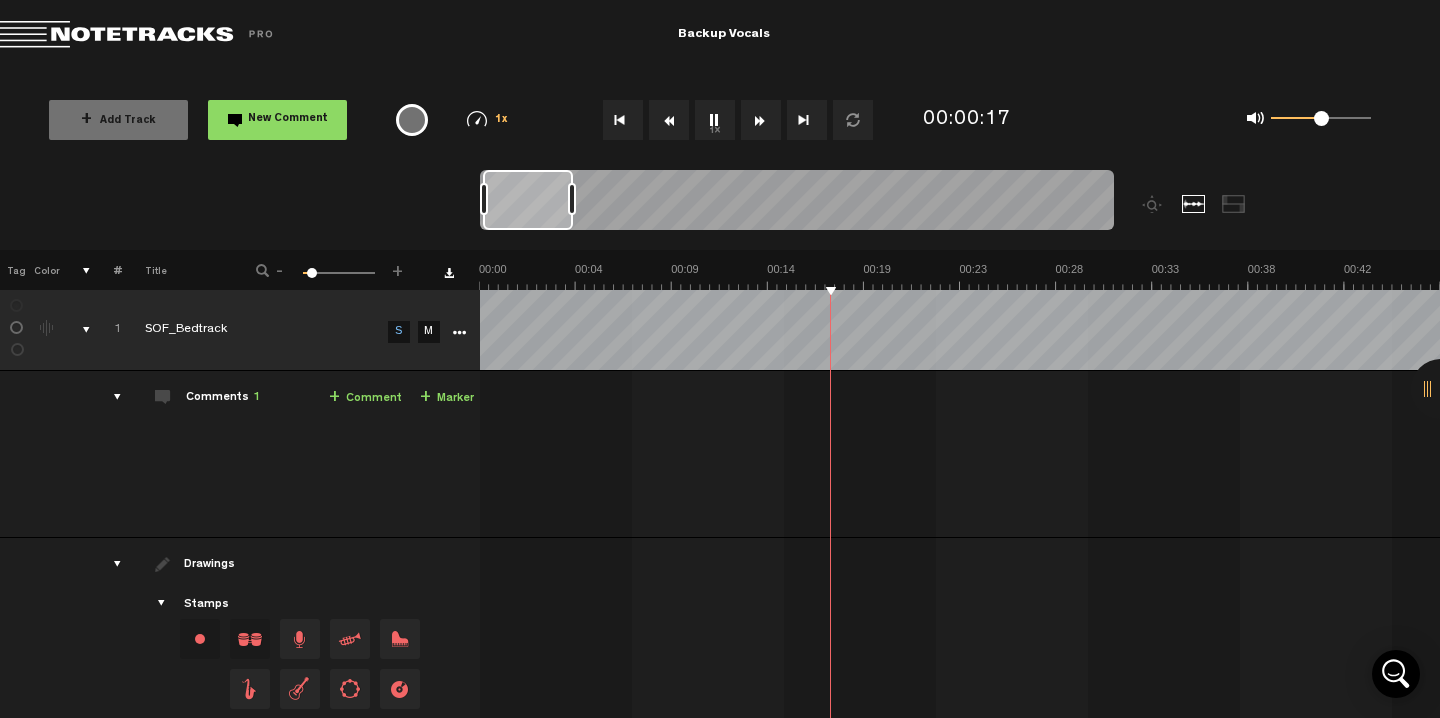 click at bounding box center (761, 120) 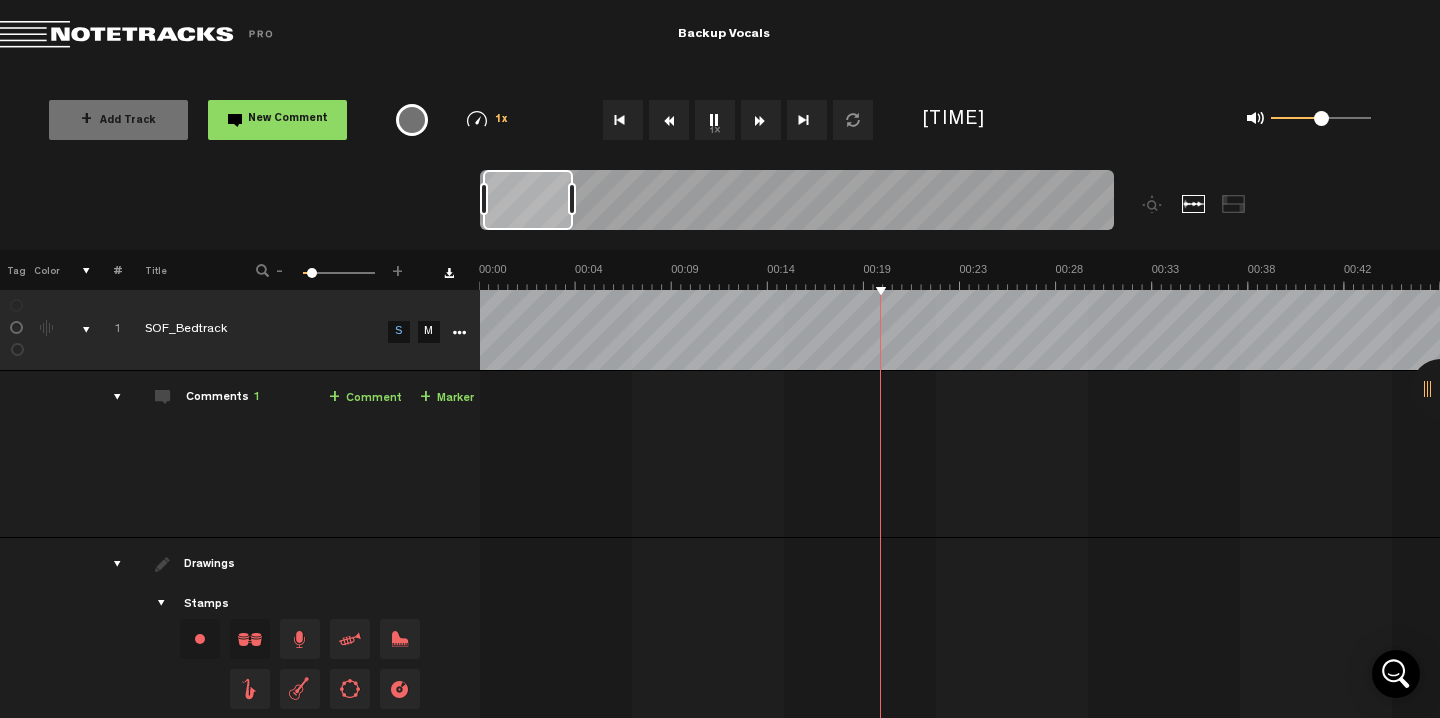 click at bounding box center [761, 120] 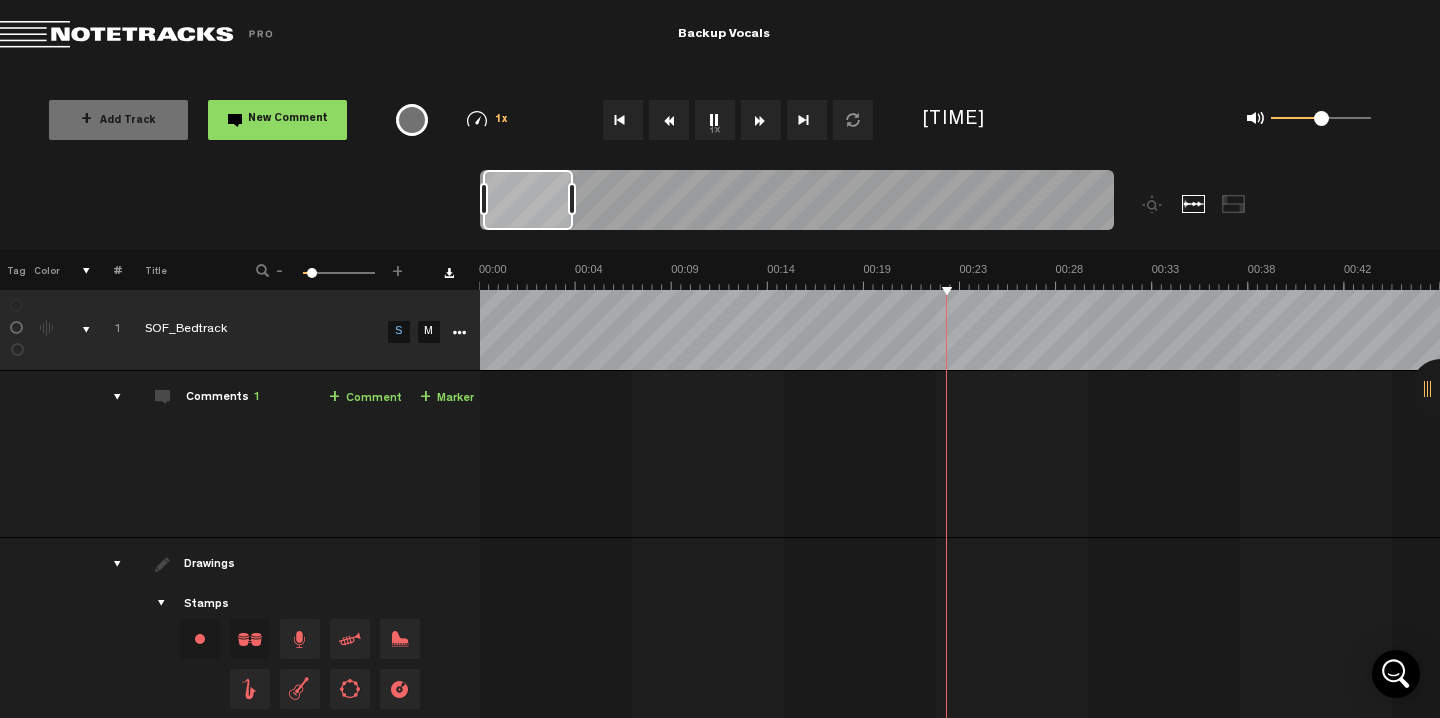 click at bounding box center (761, 120) 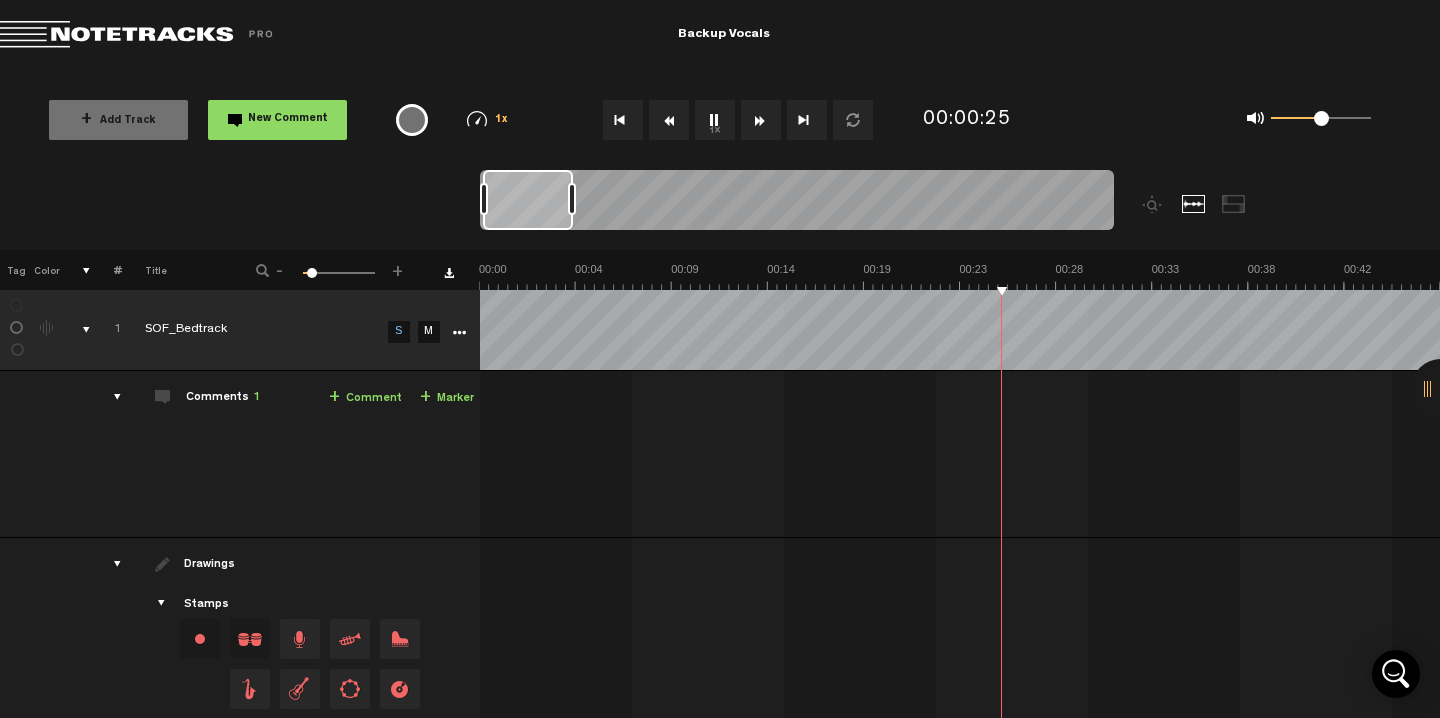click at bounding box center [761, 120] 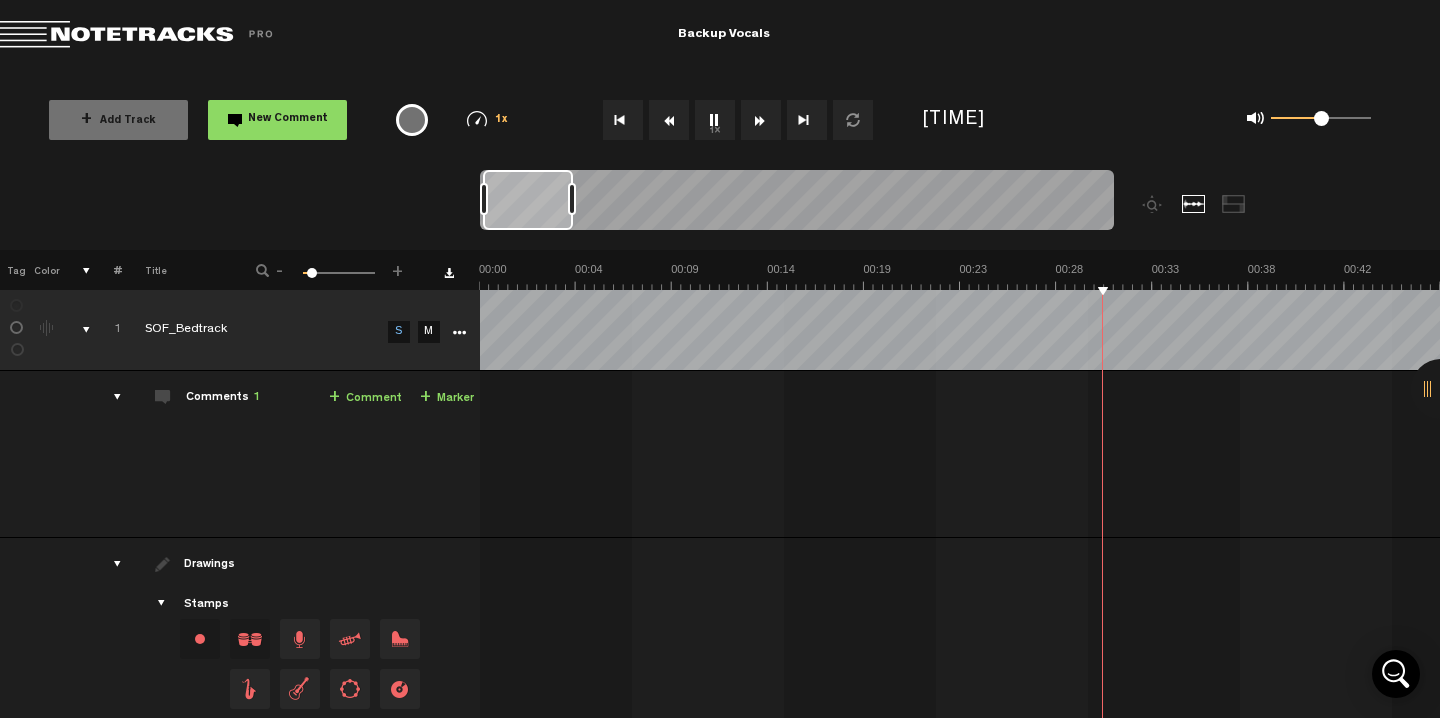 click at bounding box center [761, 120] 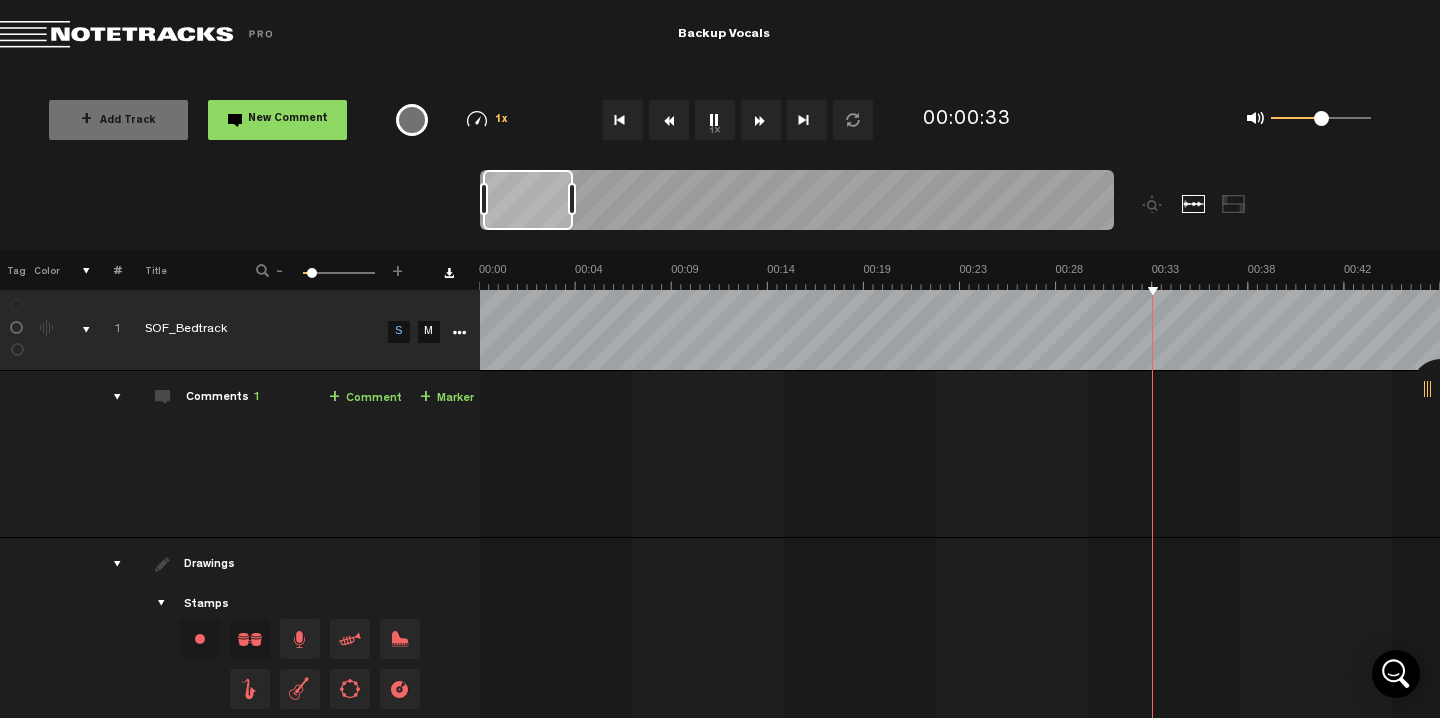 click at bounding box center [761, 120] 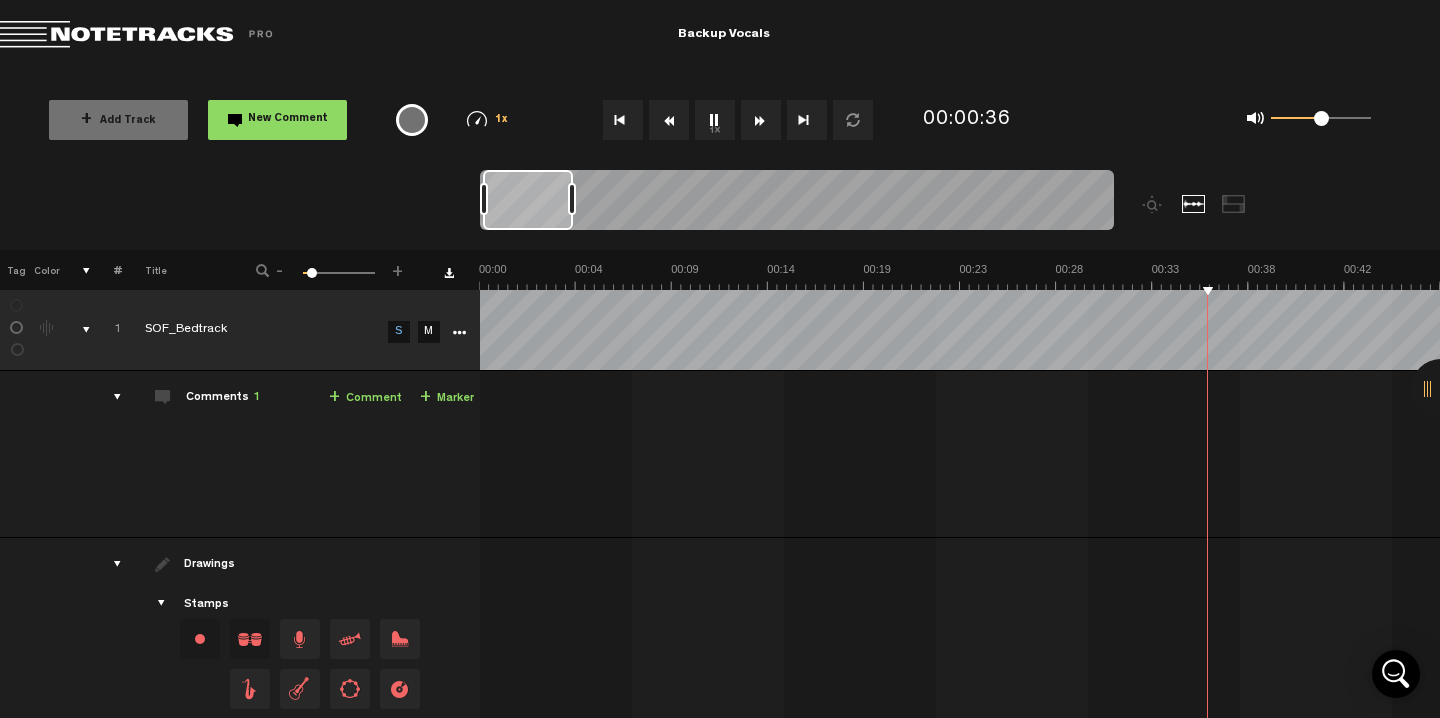 click at bounding box center [761, 120] 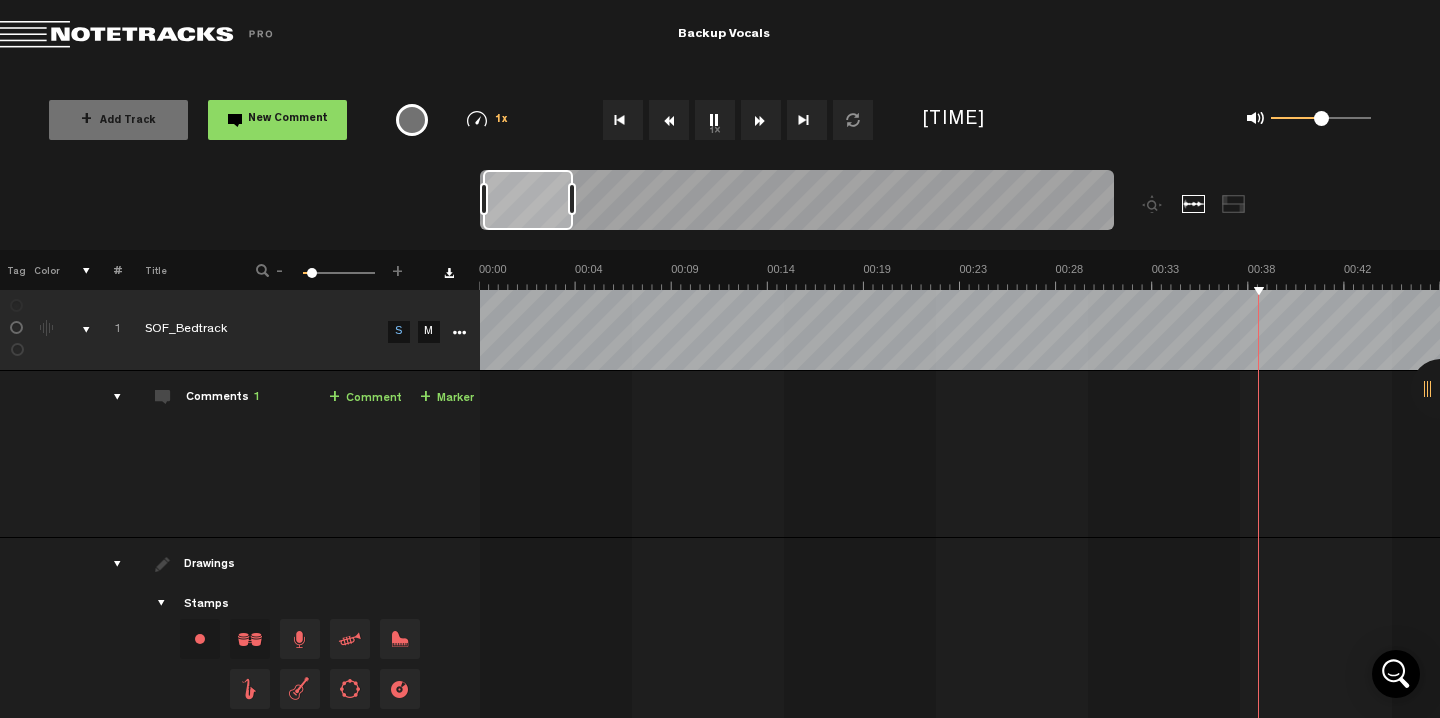 click at bounding box center [761, 120] 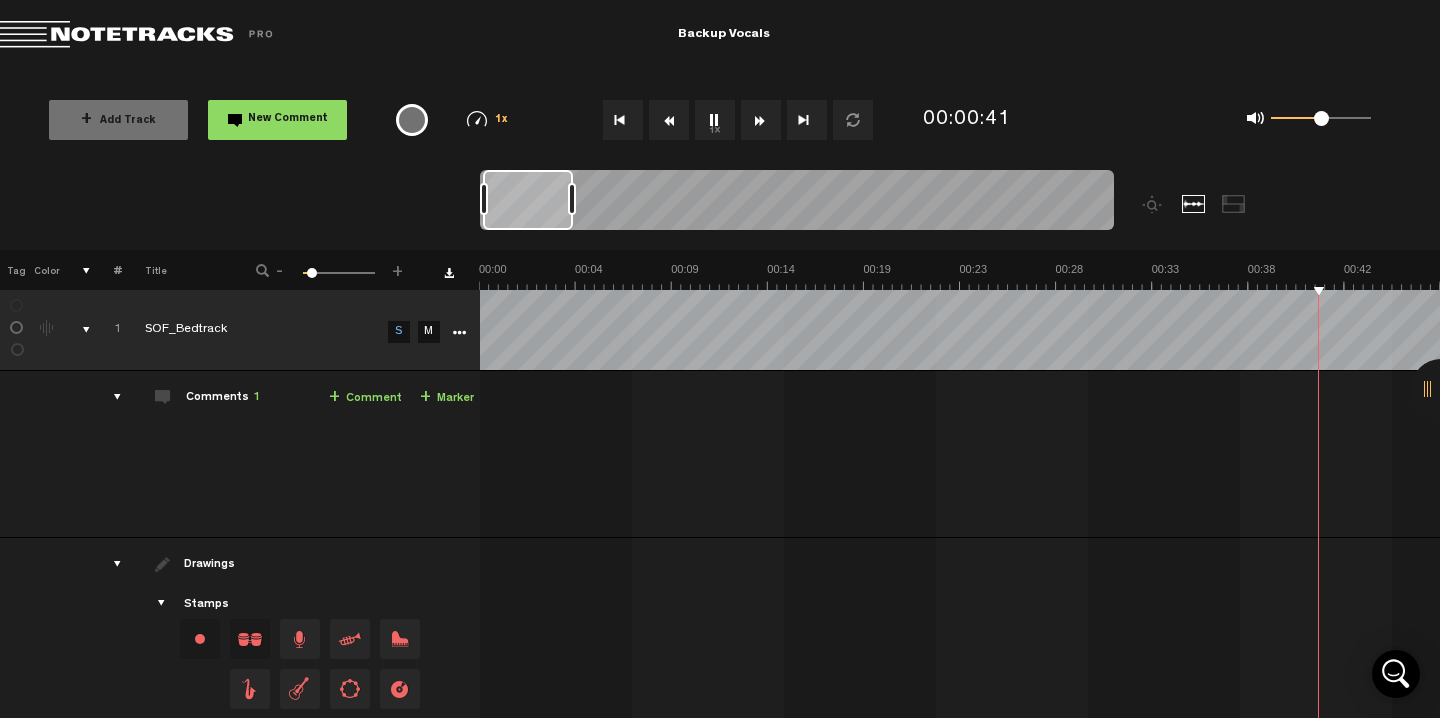 click at bounding box center (761, 120) 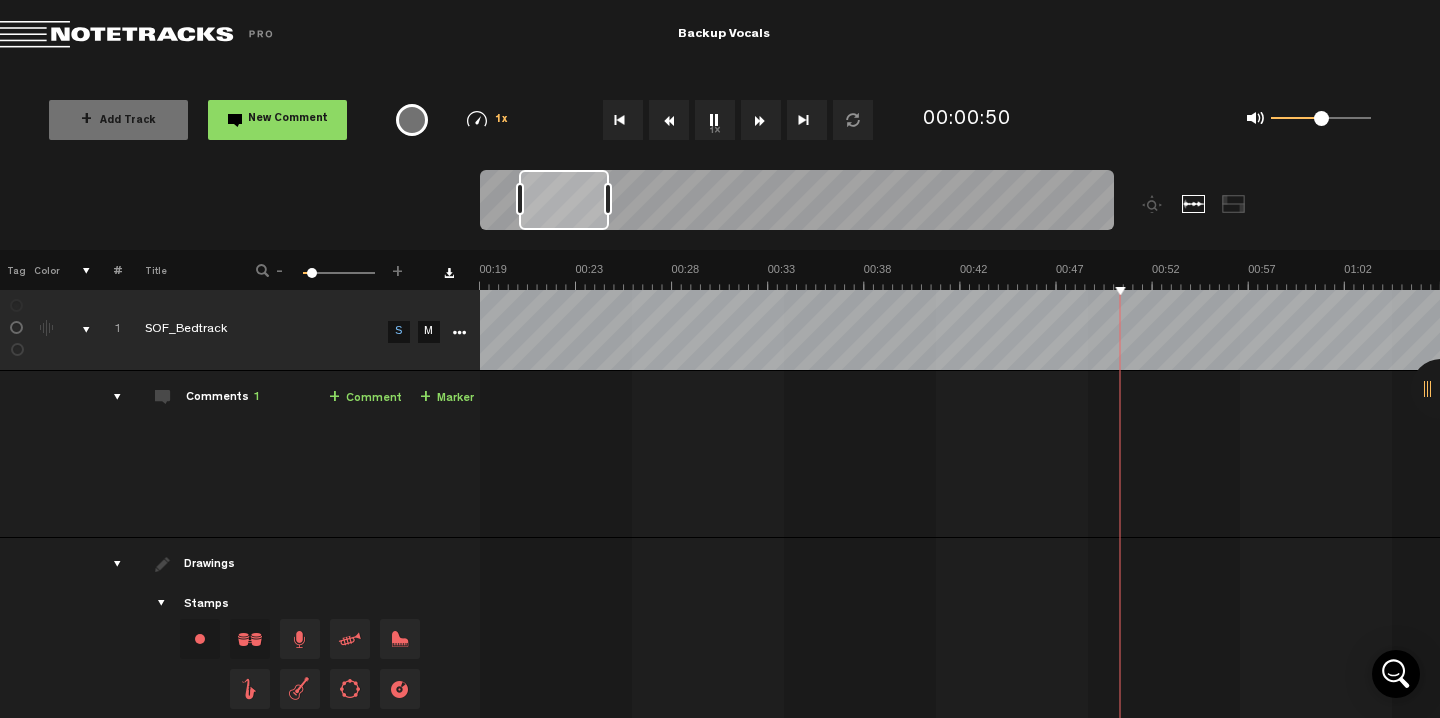 click at bounding box center [761, 120] 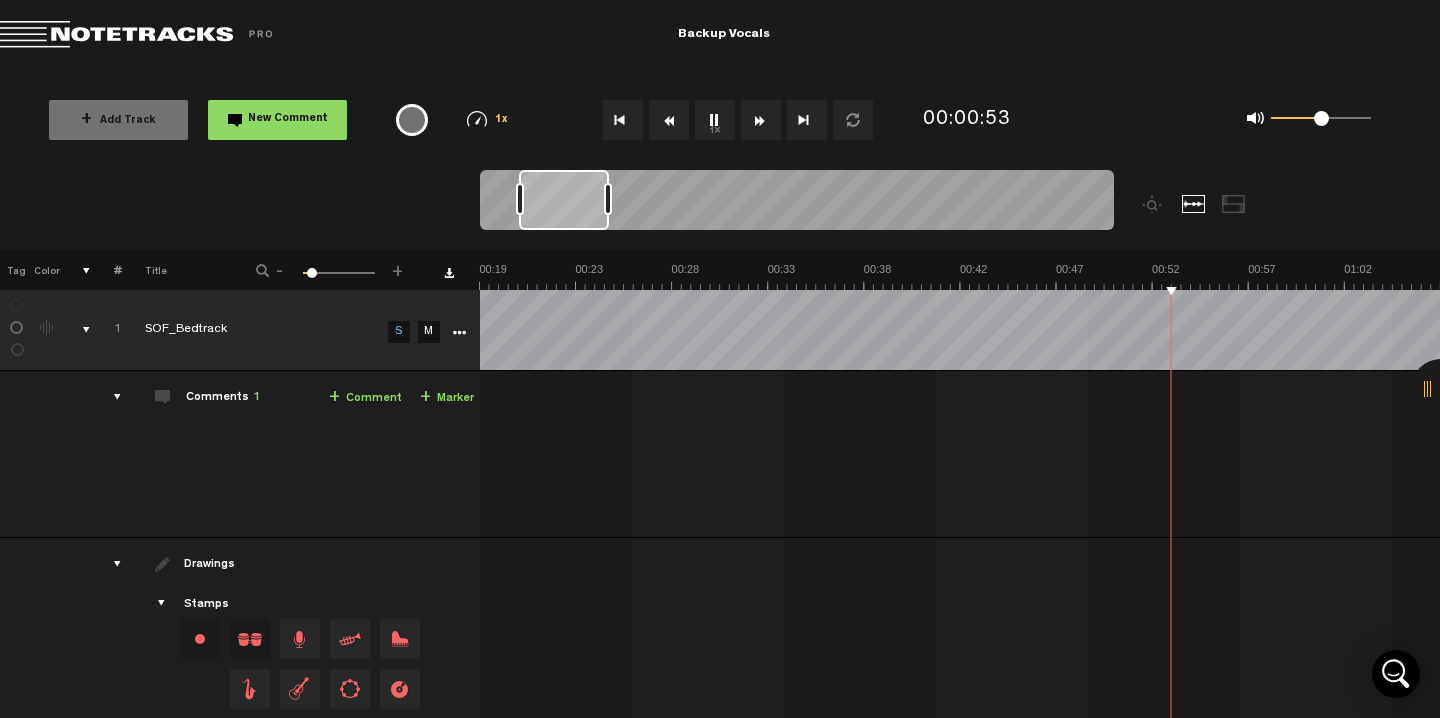 click at bounding box center [761, 120] 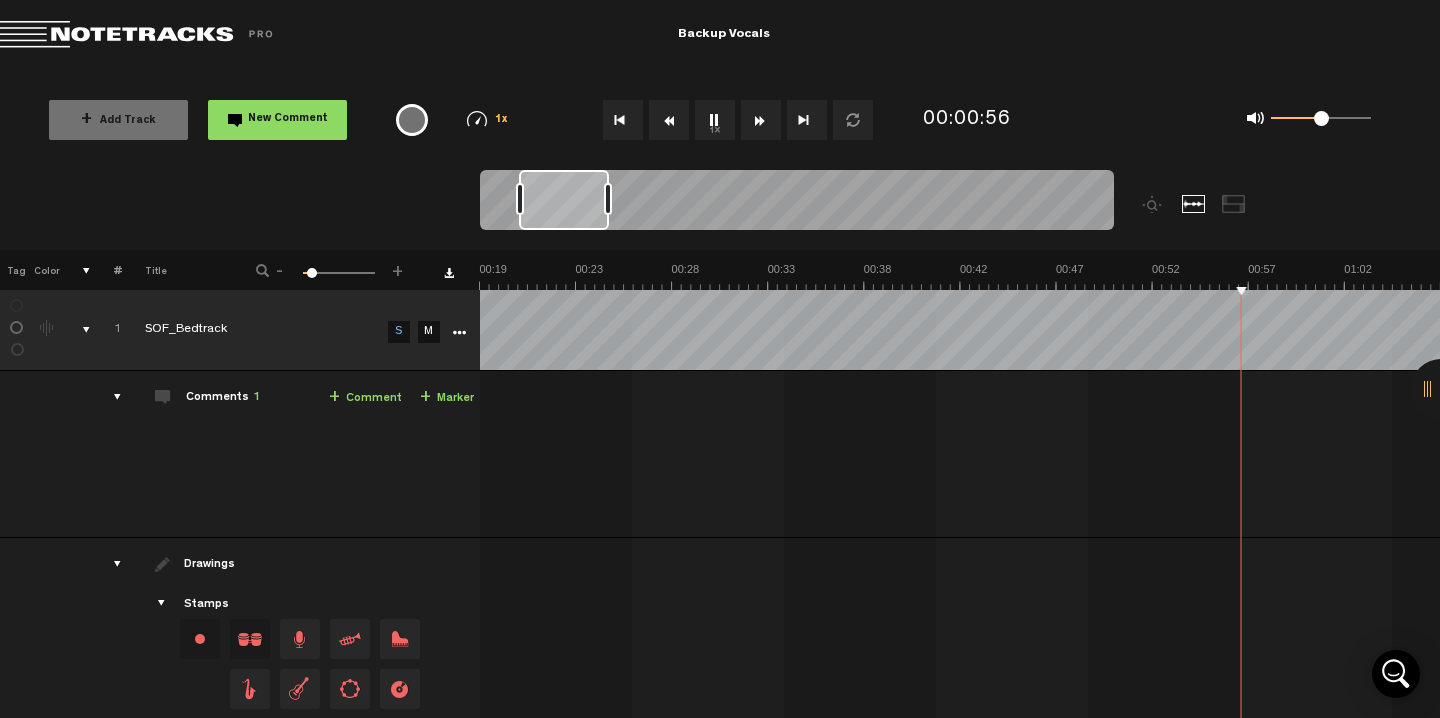 click at bounding box center (761, 120) 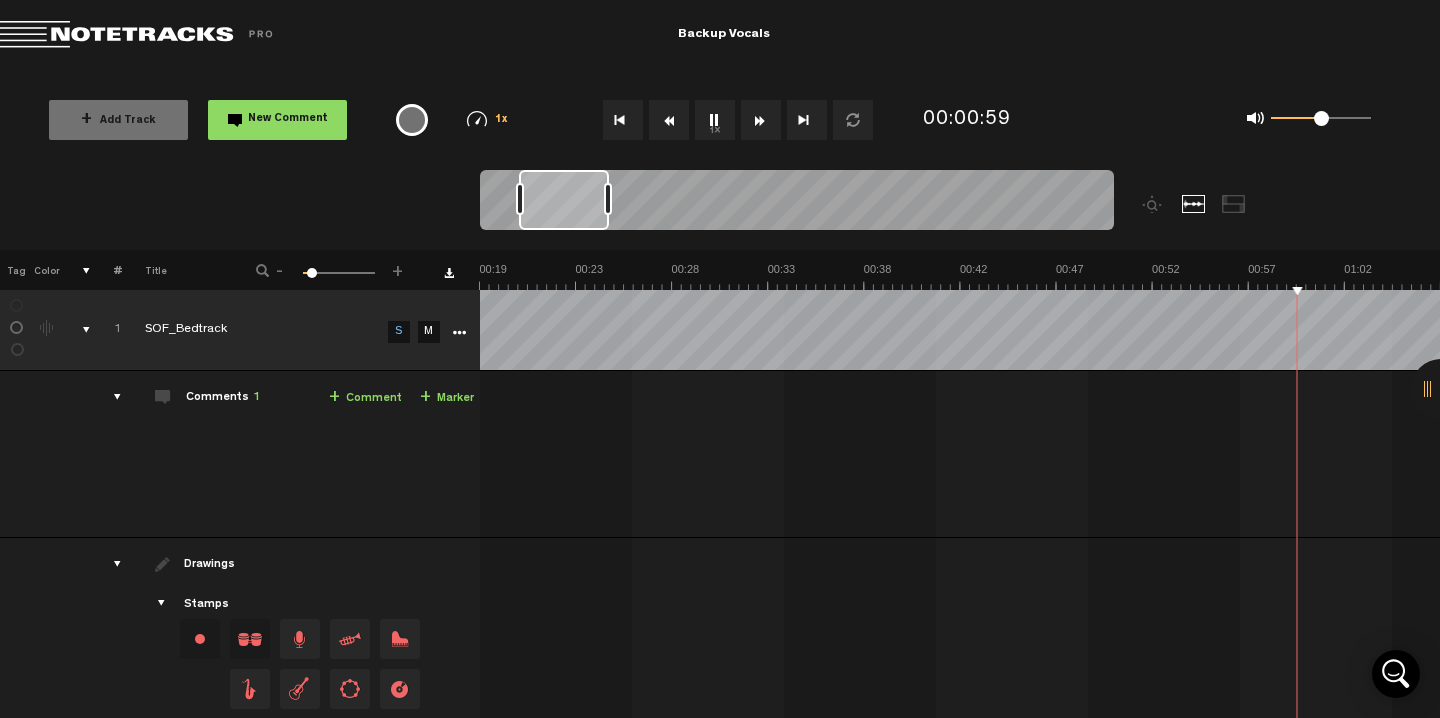 click at bounding box center [761, 120] 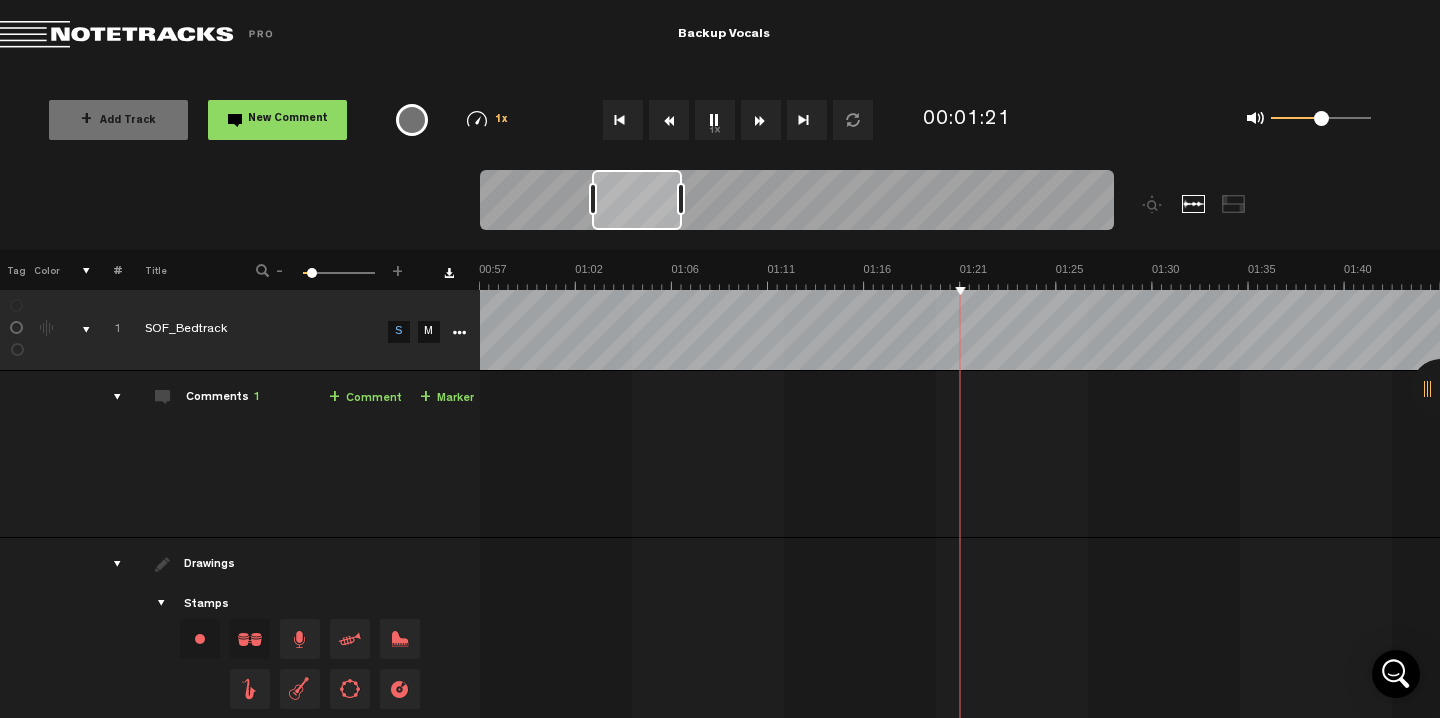 scroll, scrollTop: 0, scrollLeft: 1153, axis: horizontal 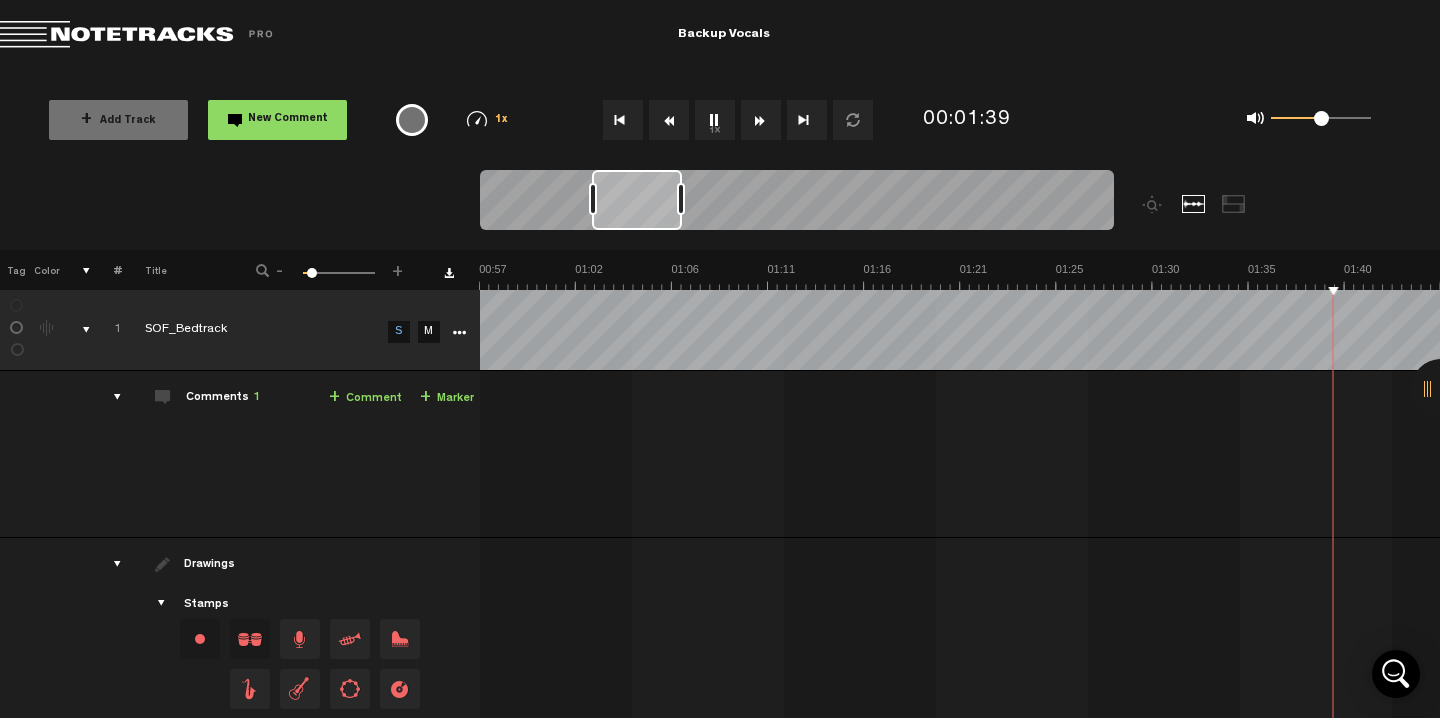 click at bounding box center (761, 120) 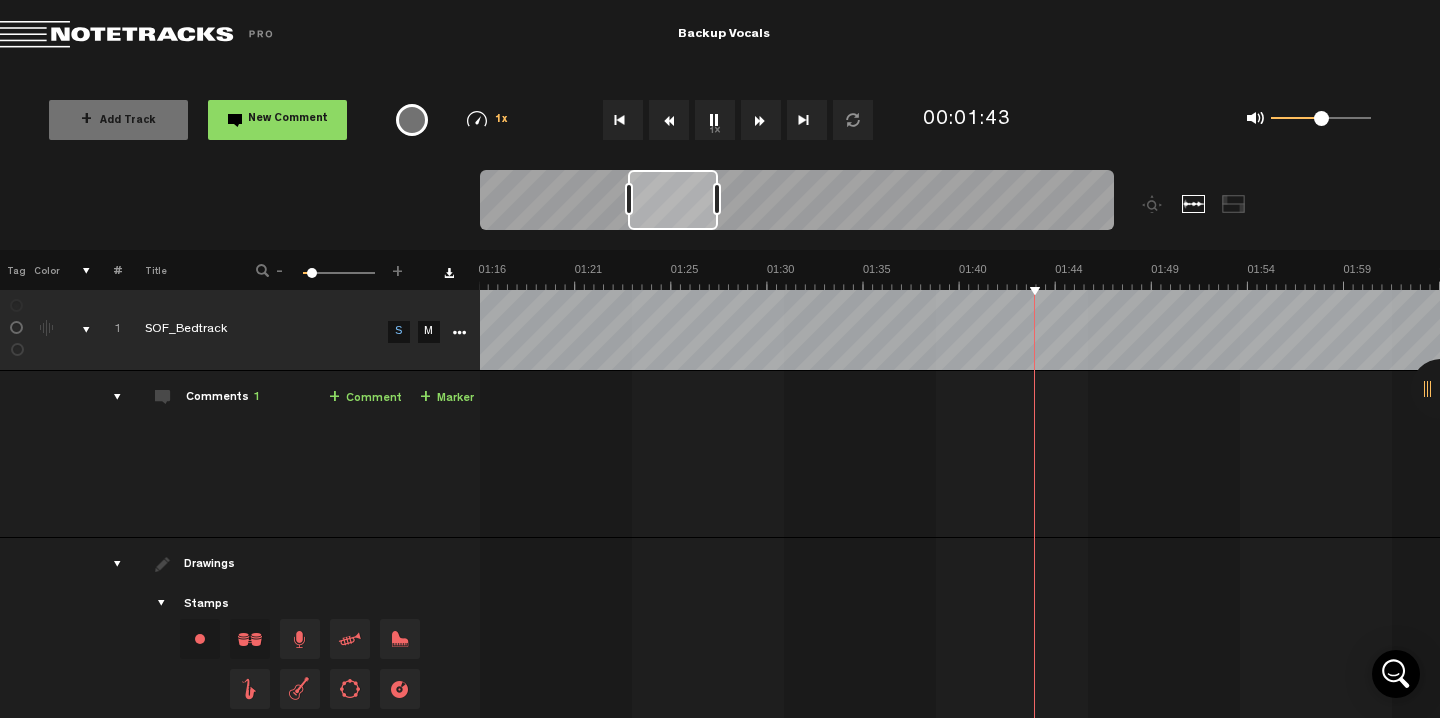 click at bounding box center (761, 120) 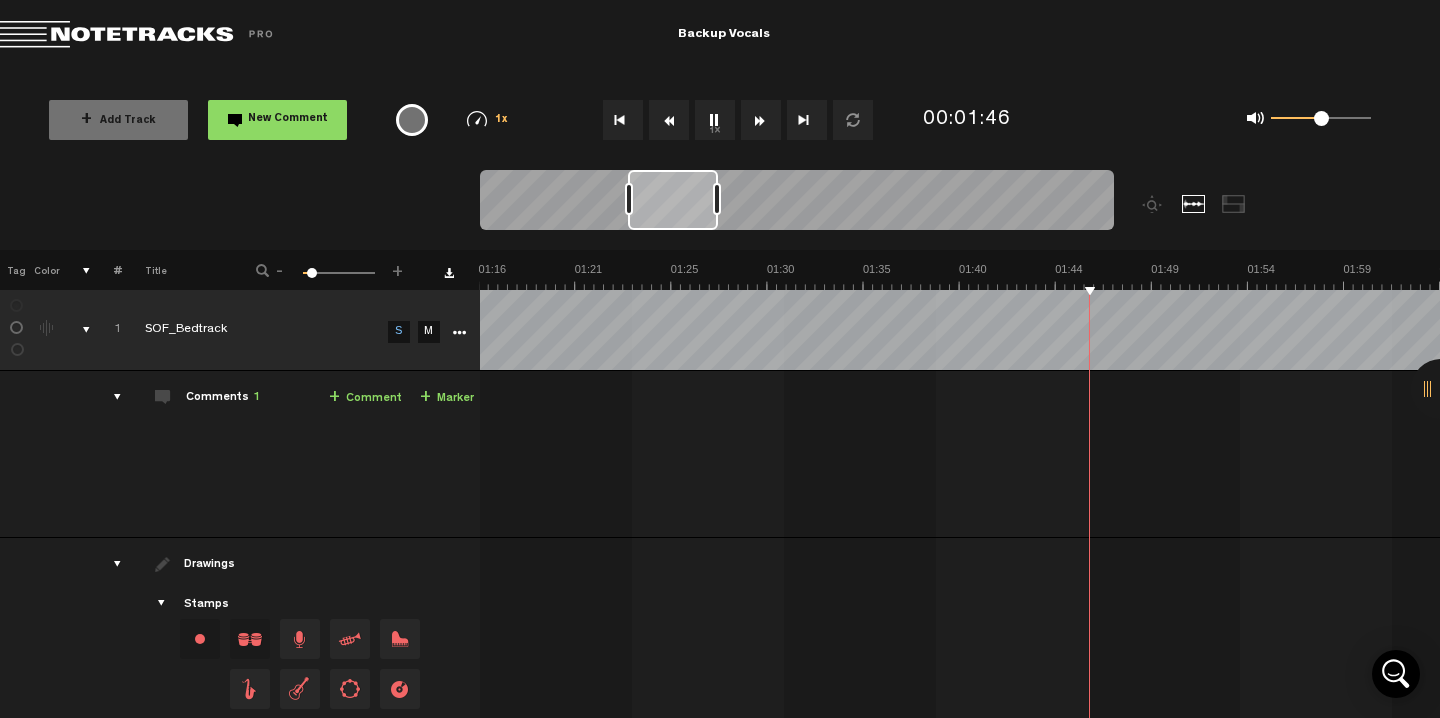 click at bounding box center (761, 120) 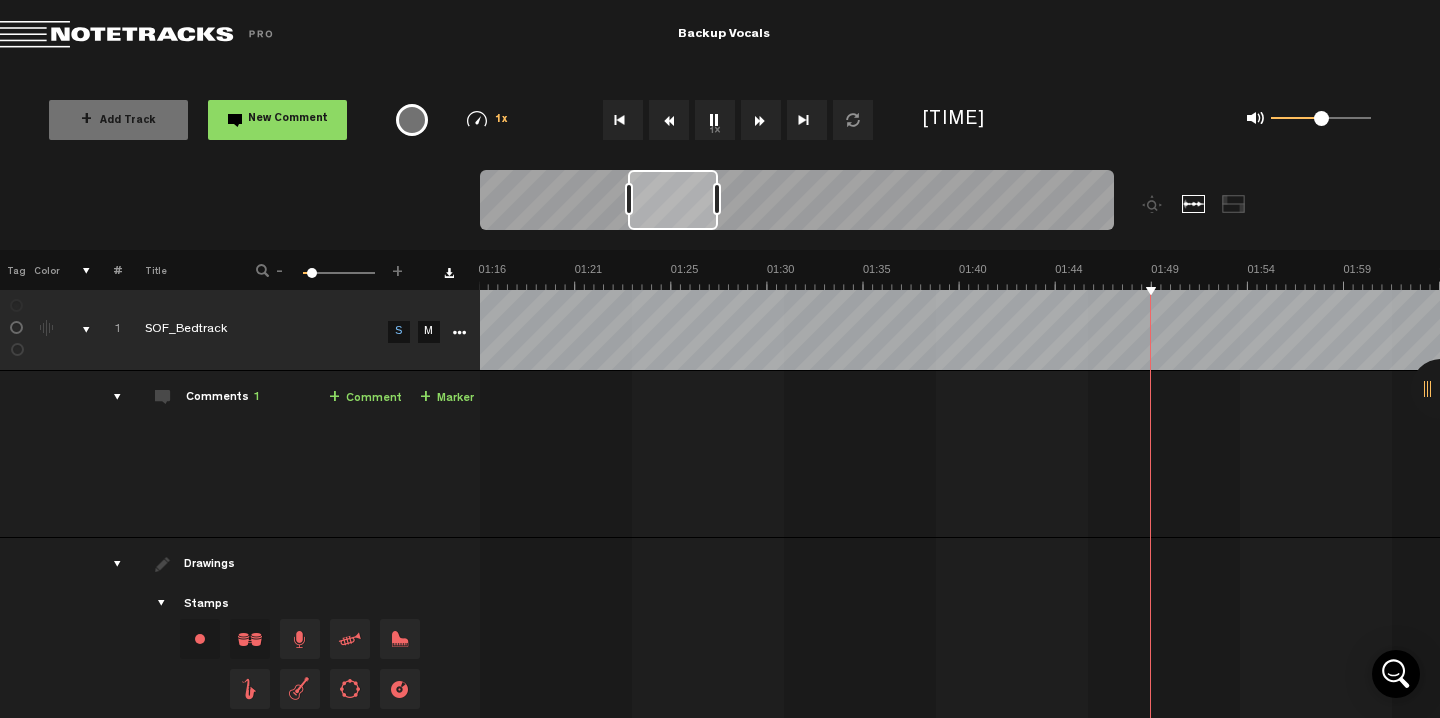 click at bounding box center (761, 120) 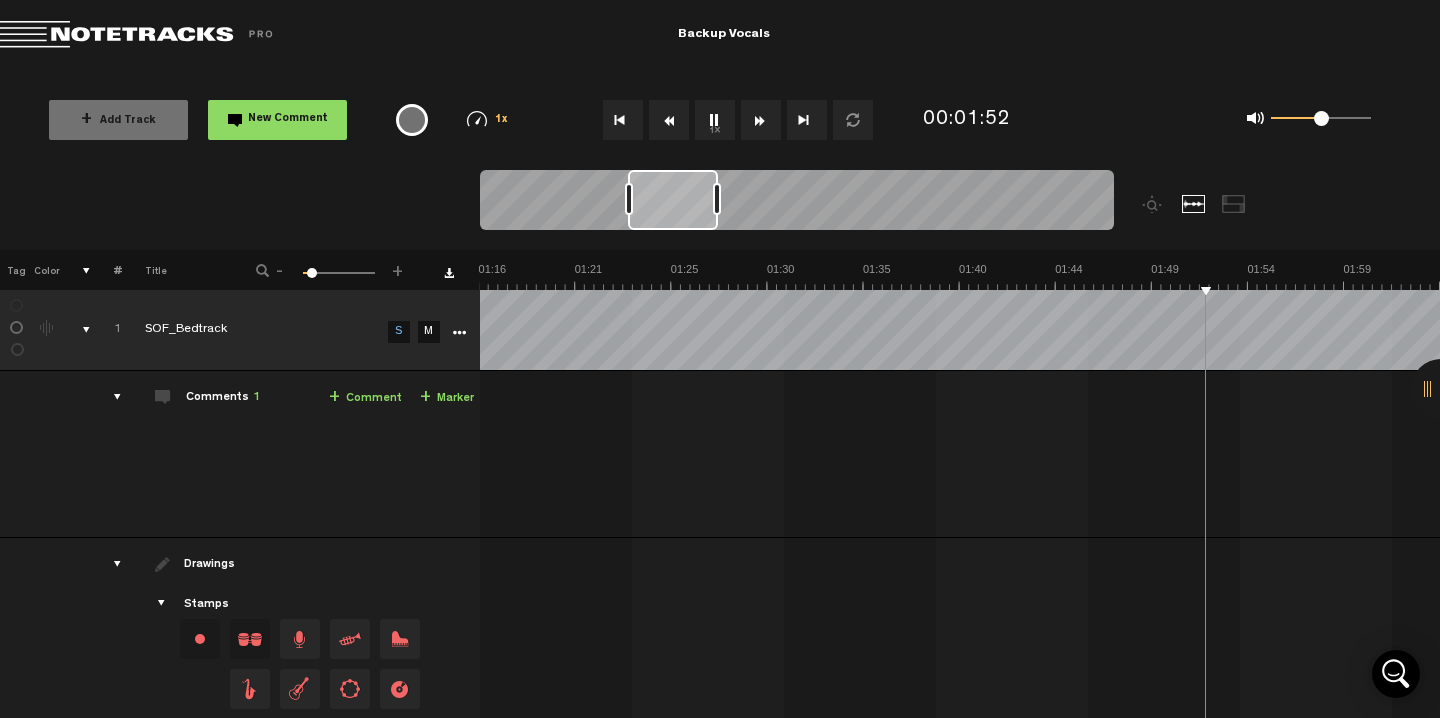 click at bounding box center (761, 120) 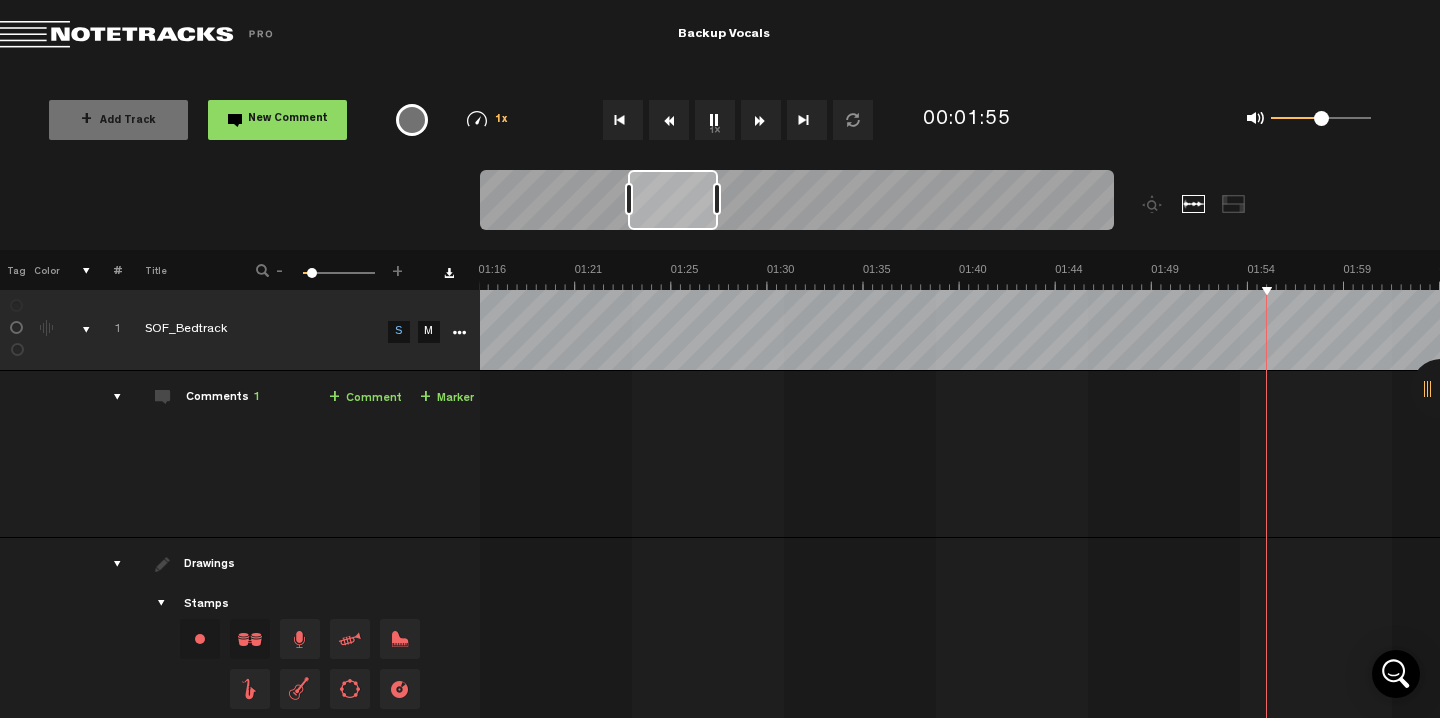 click at bounding box center [761, 120] 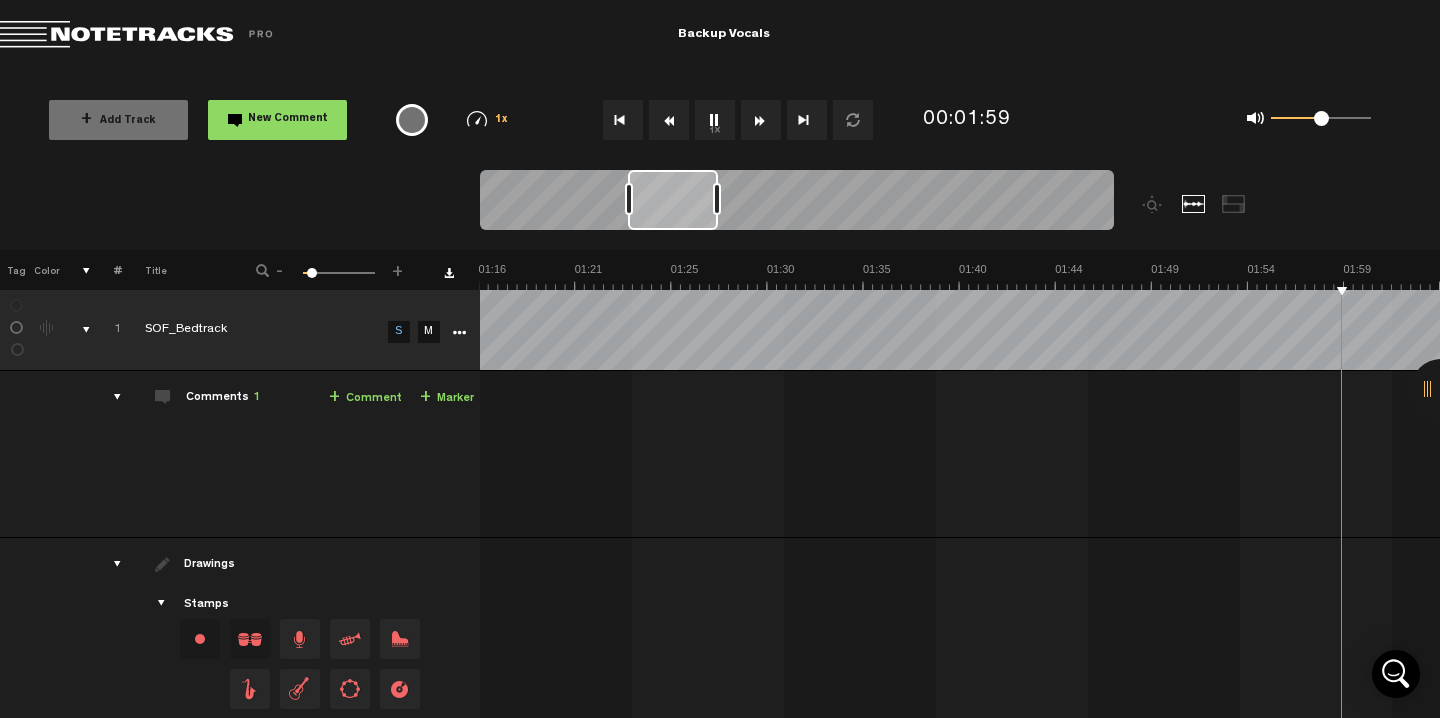 scroll, scrollTop: 0, scrollLeft: 1922, axis: horizontal 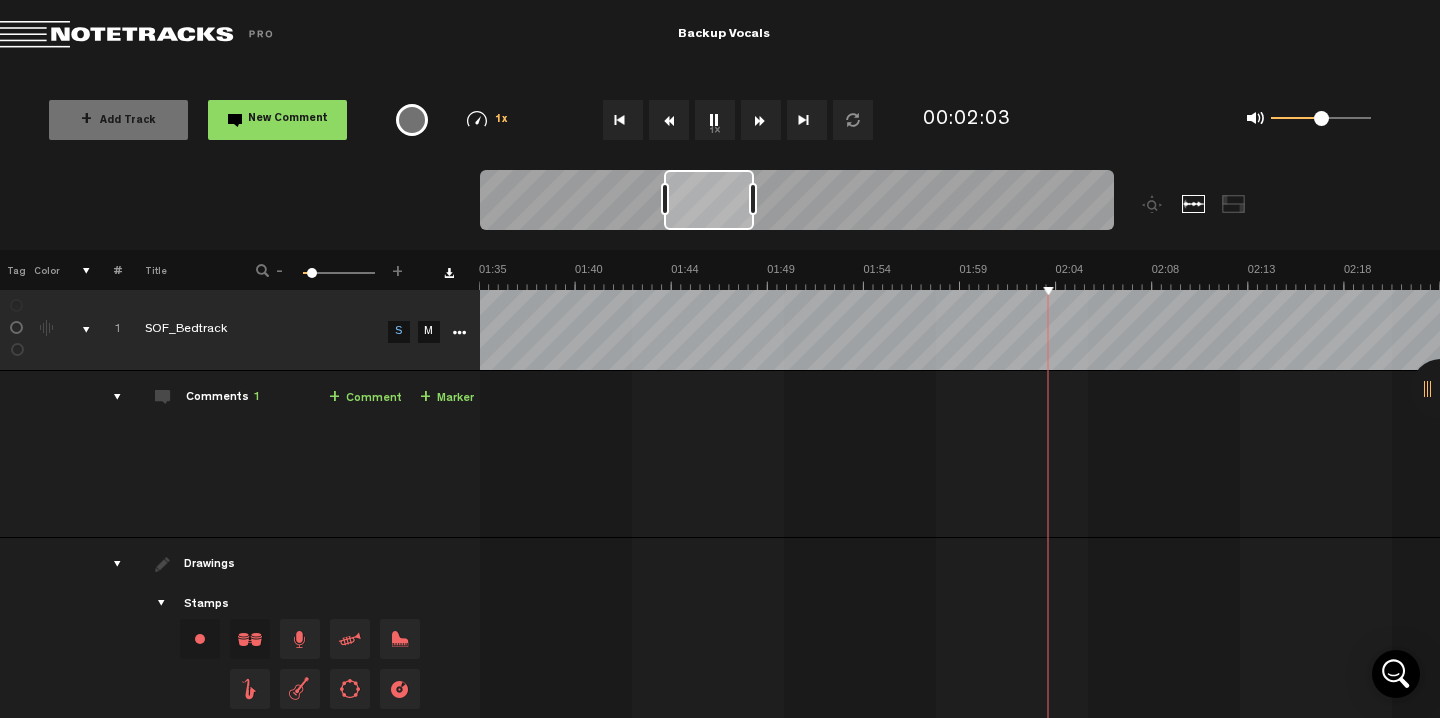 click on "1x" at bounding box center [715, 120] 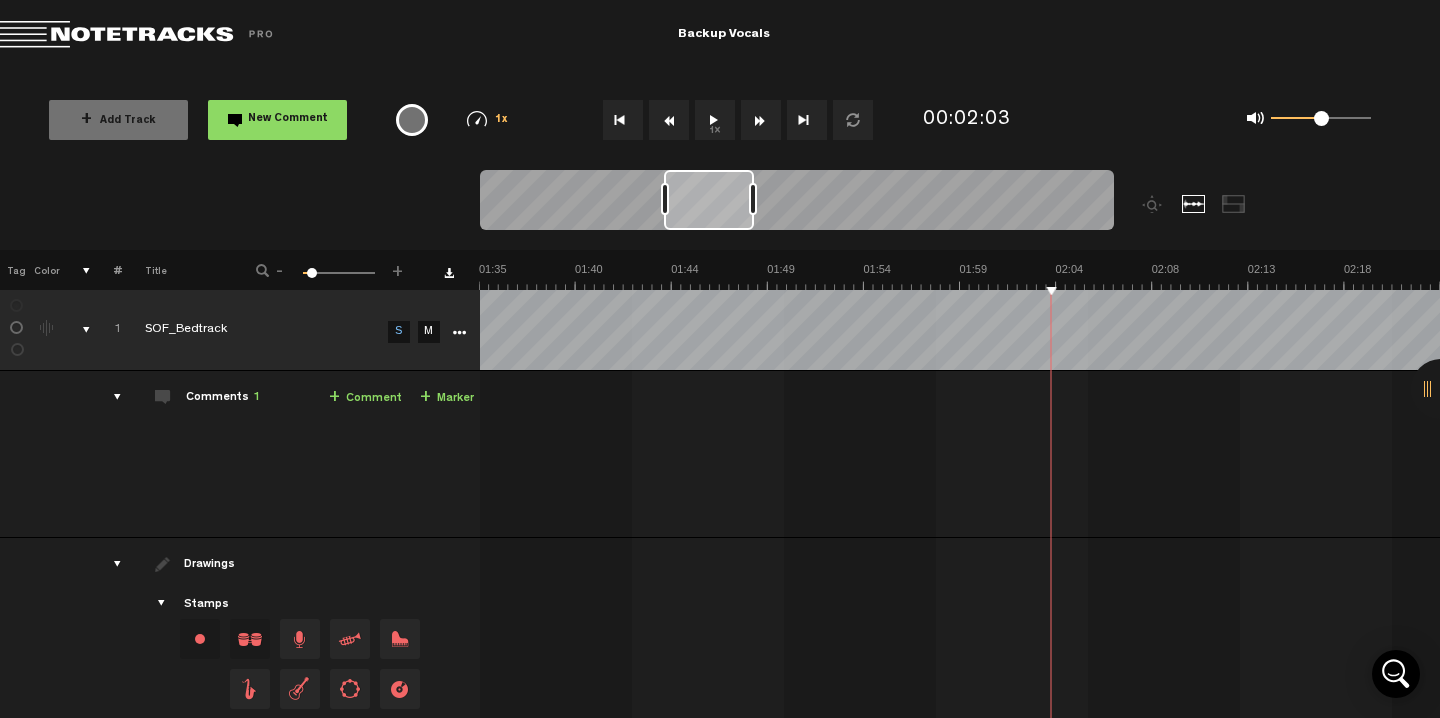 click on "1x" at bounding box center [715, 120] 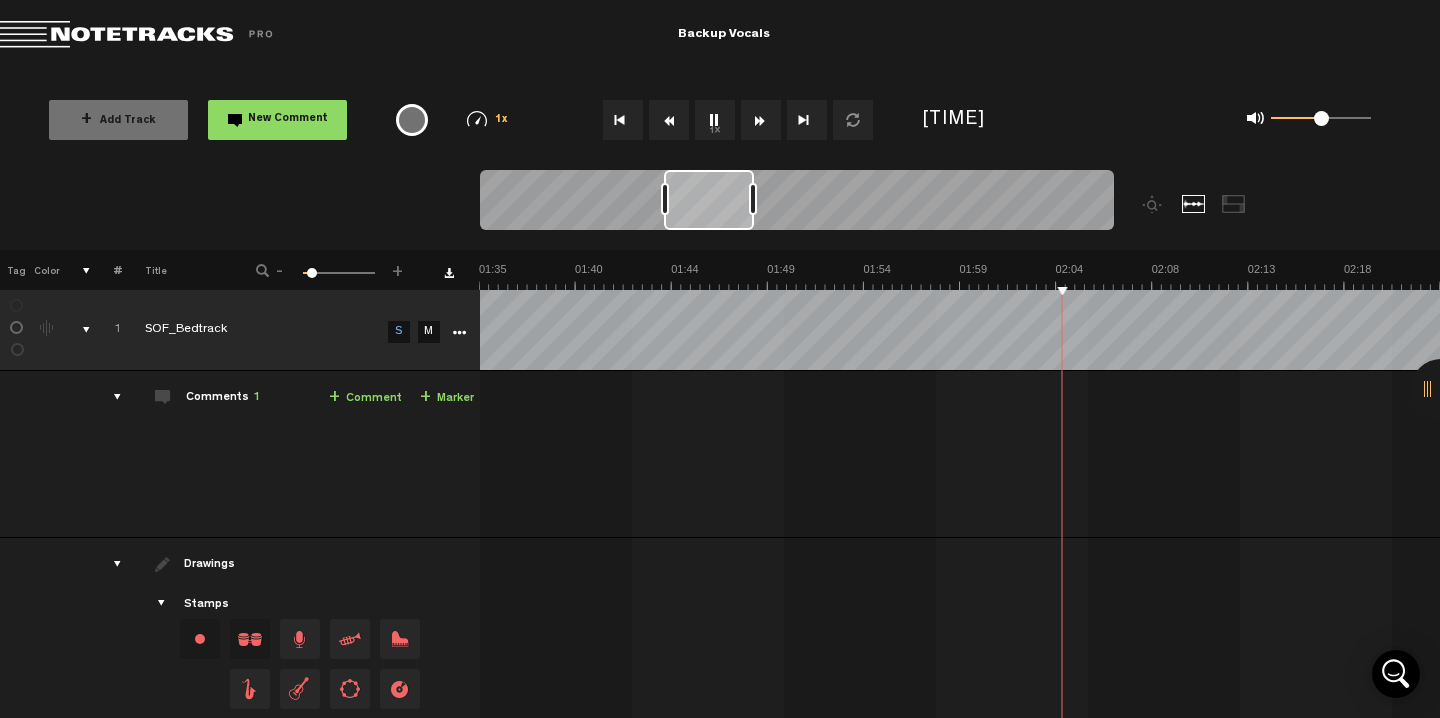 click on "1x" at bounding box center [715, 120] 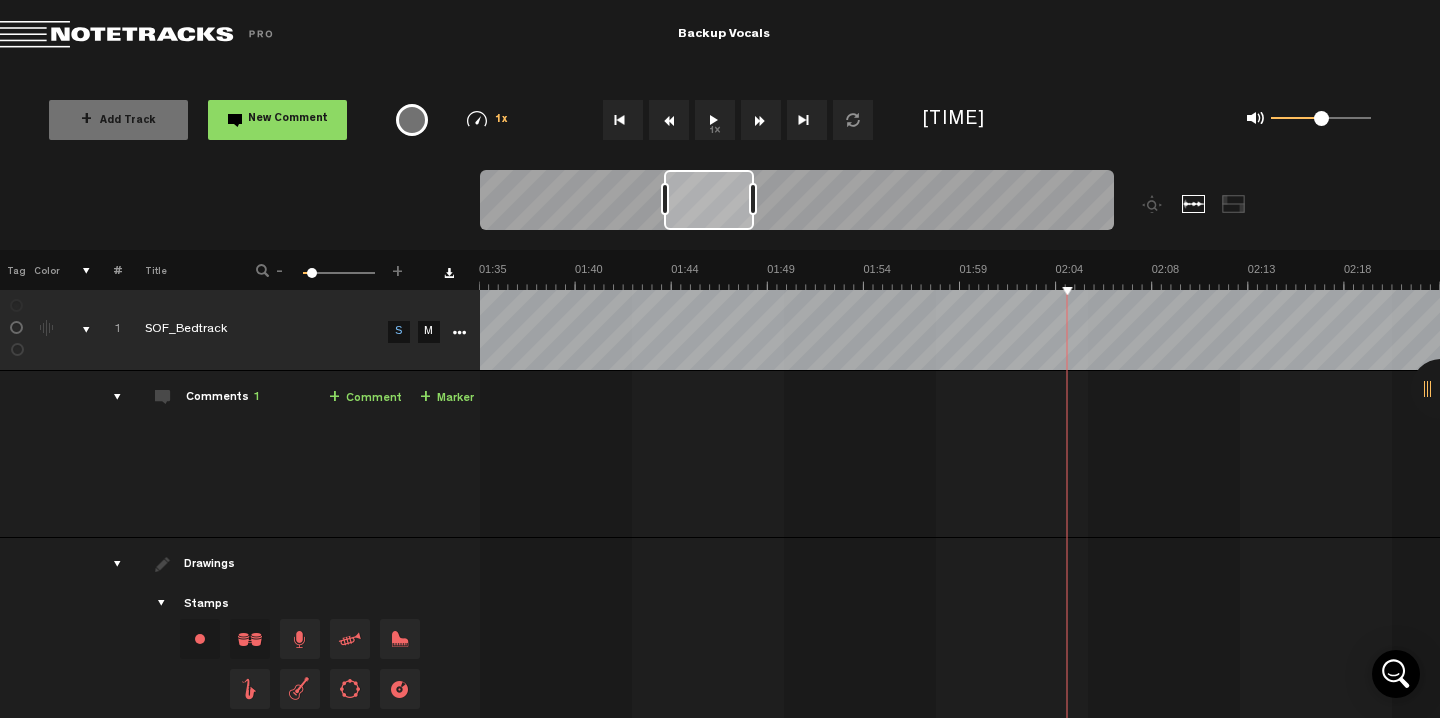 click on "1x" at bounding box center (715, 120) 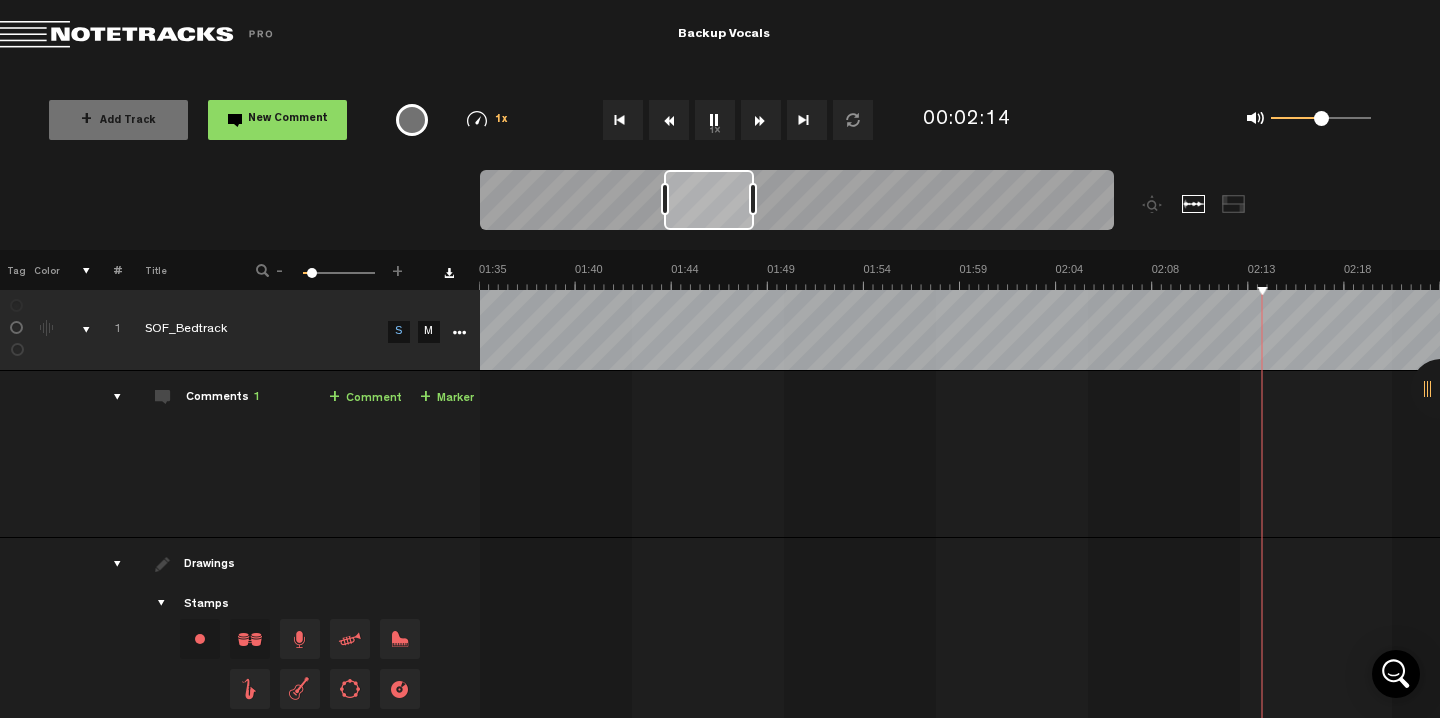 click at bounding box center (761, 120) 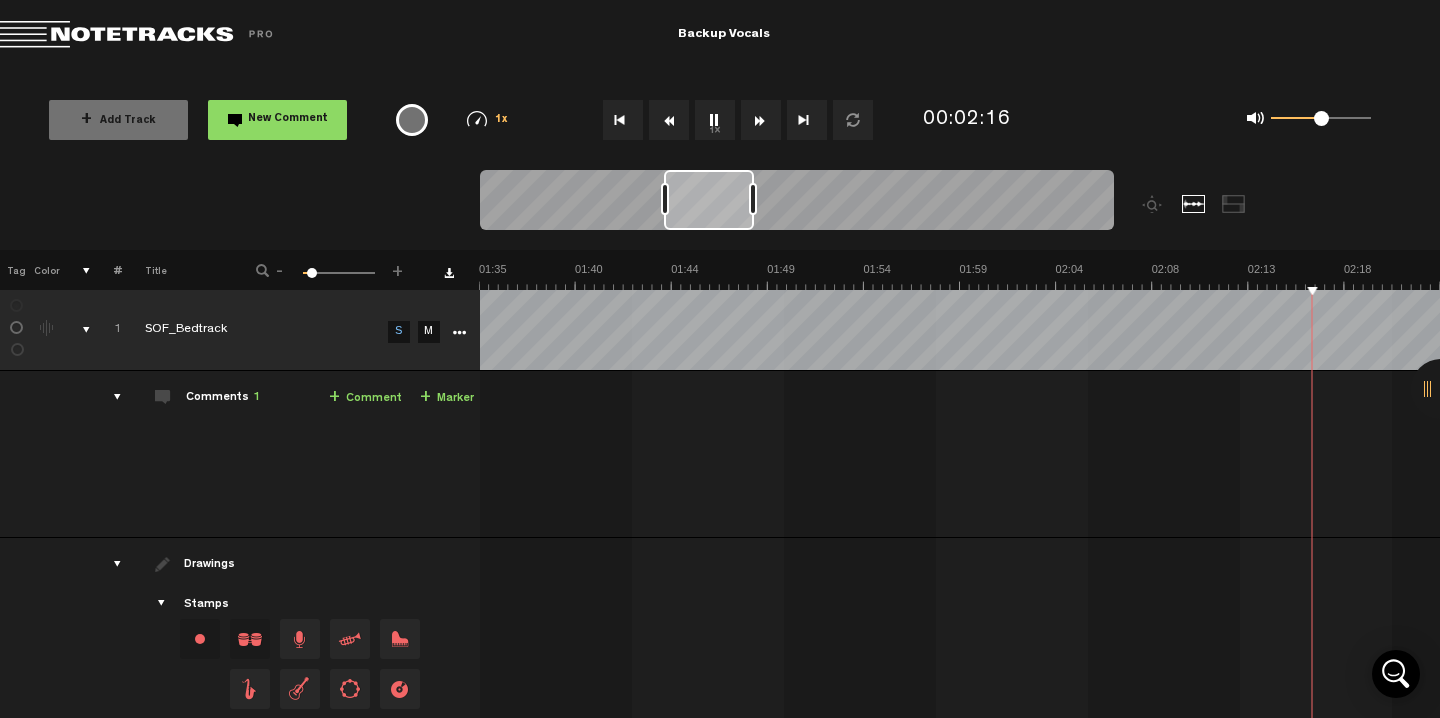 click at bounding box center [761, 120] 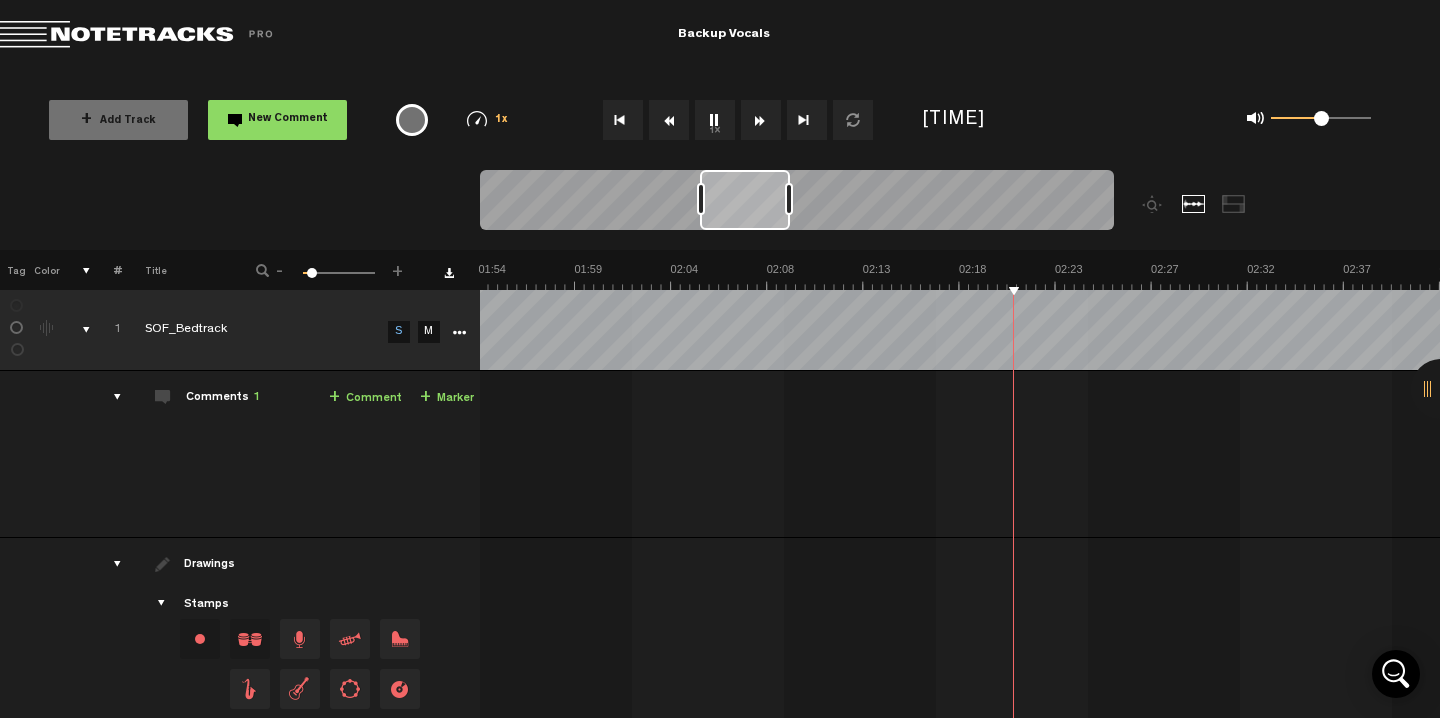 click at bounding box center [761, 120] 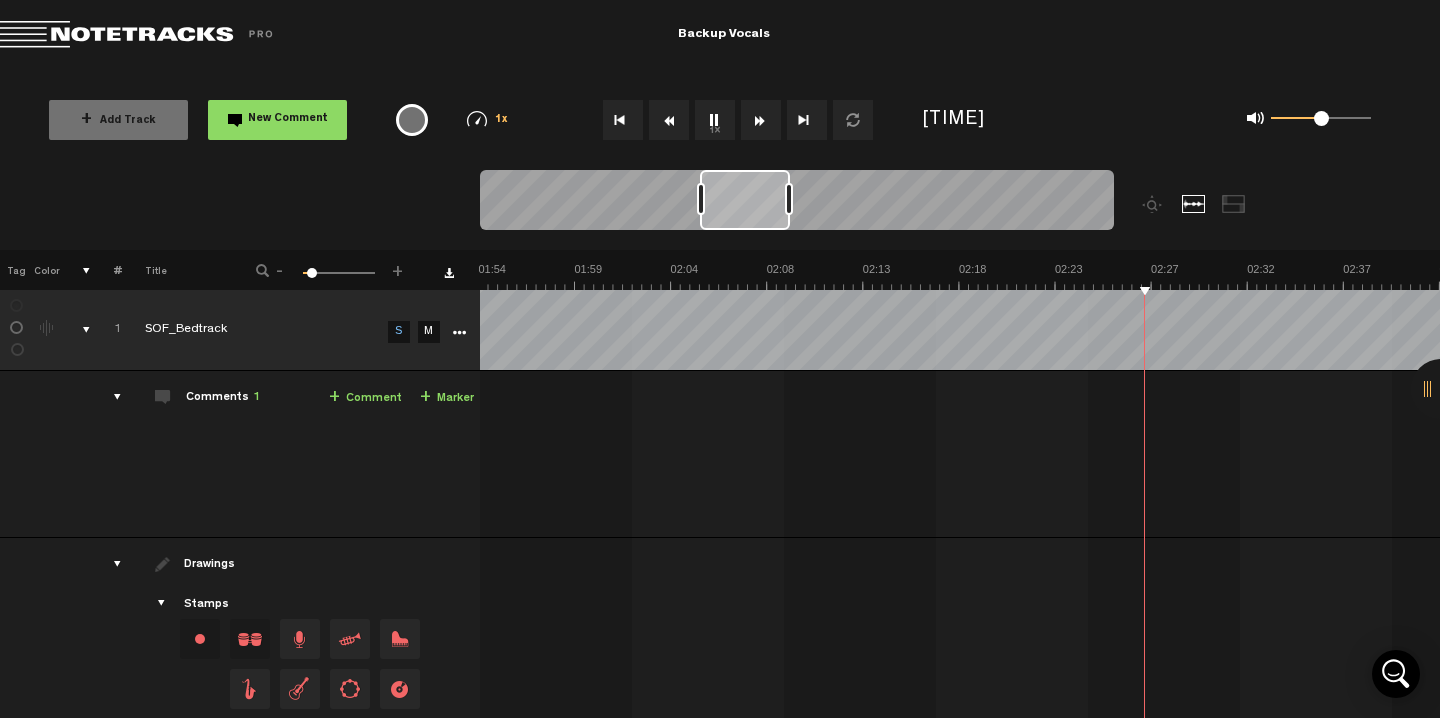click at bounding box center [761, 120] 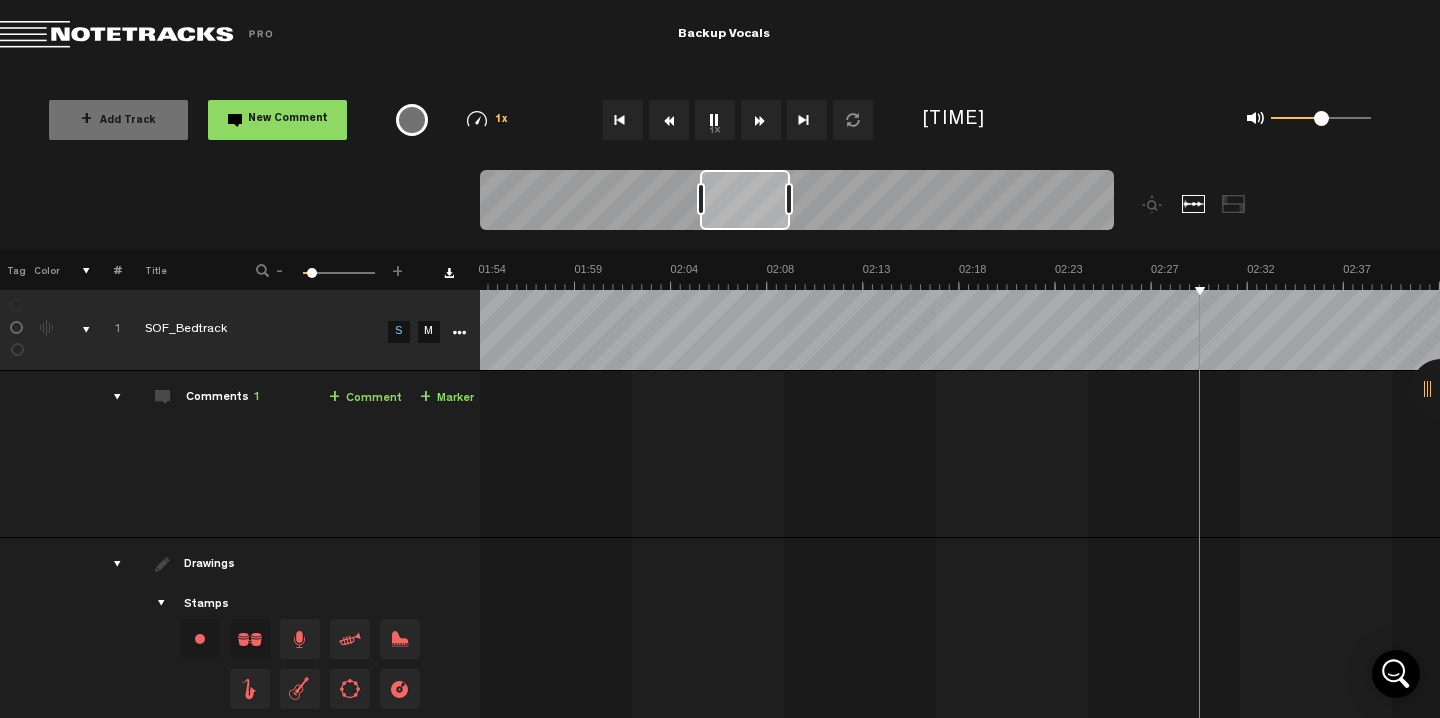 click at bounding box center (761, 120) 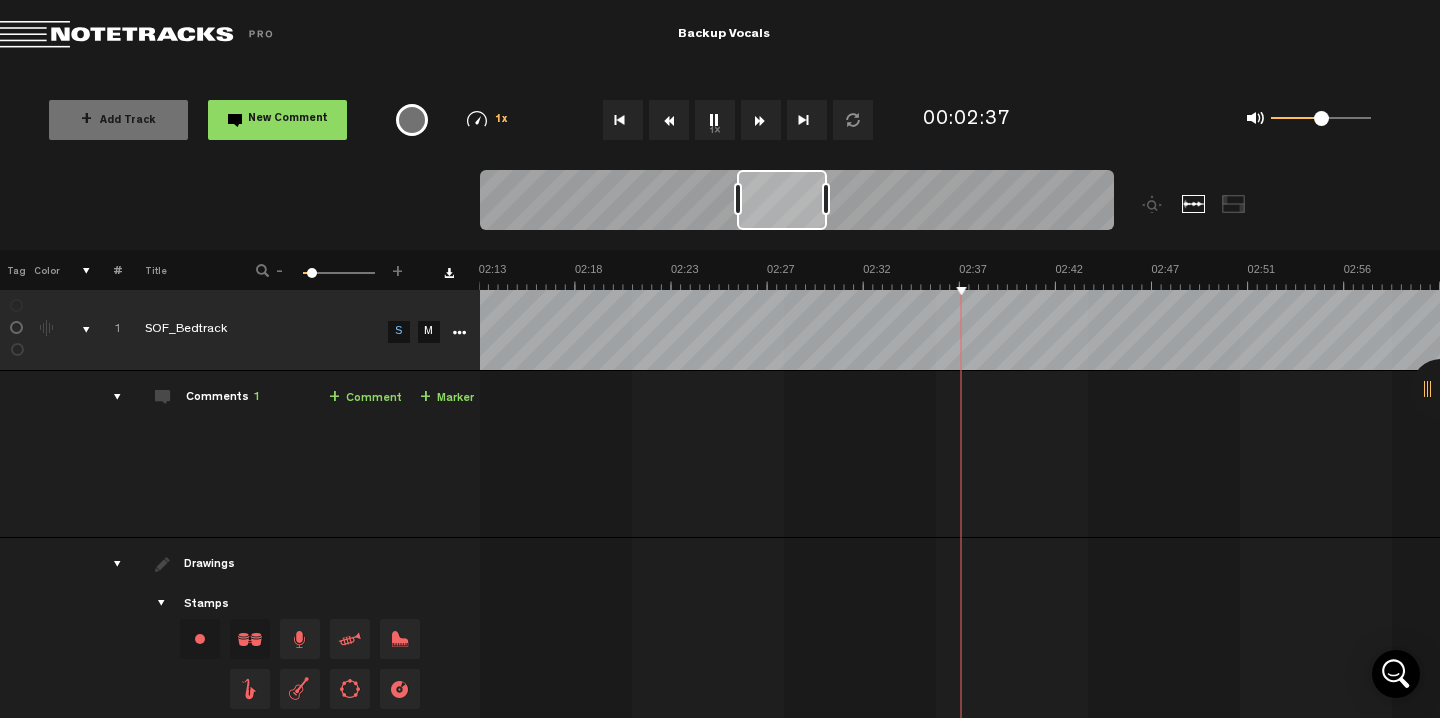 scroll, scrollTop: 0, scrollLeft: 2691, axis: horizontal 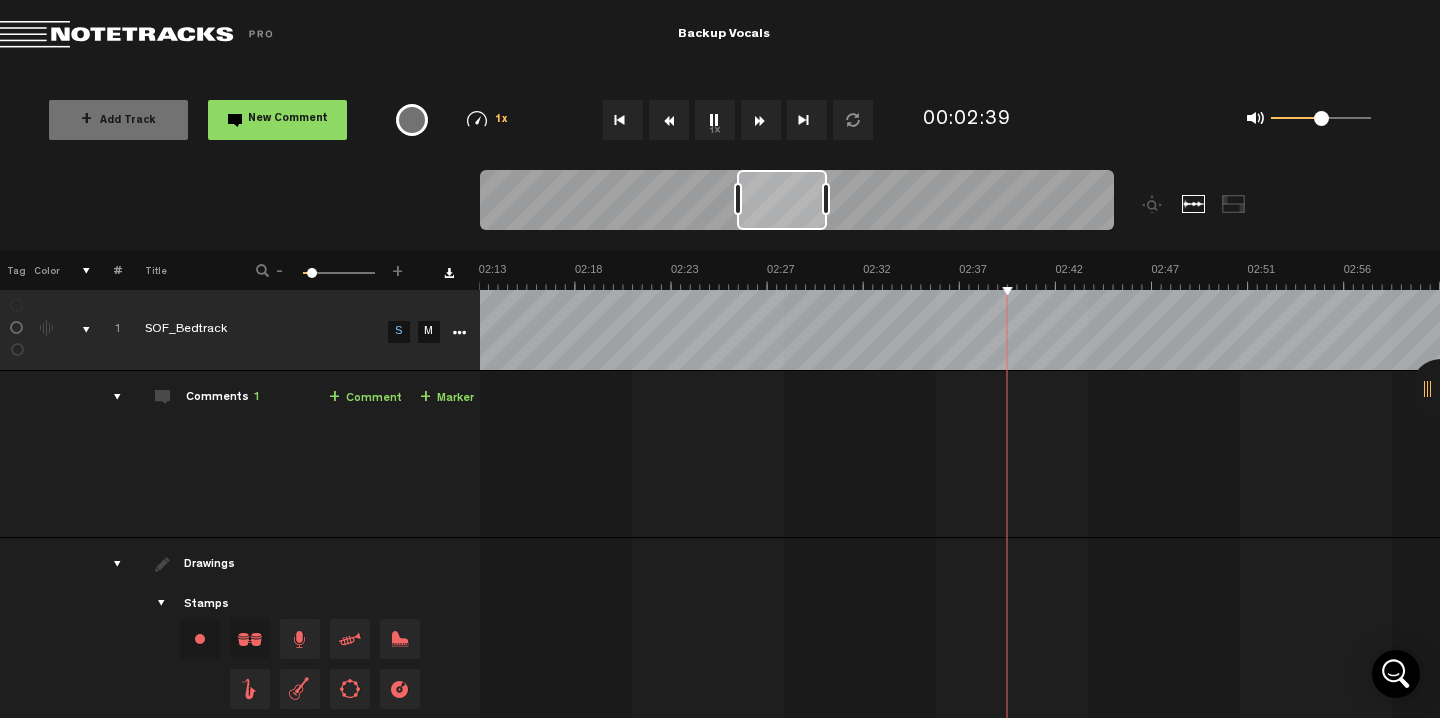 click at bounding box center [761, 120] 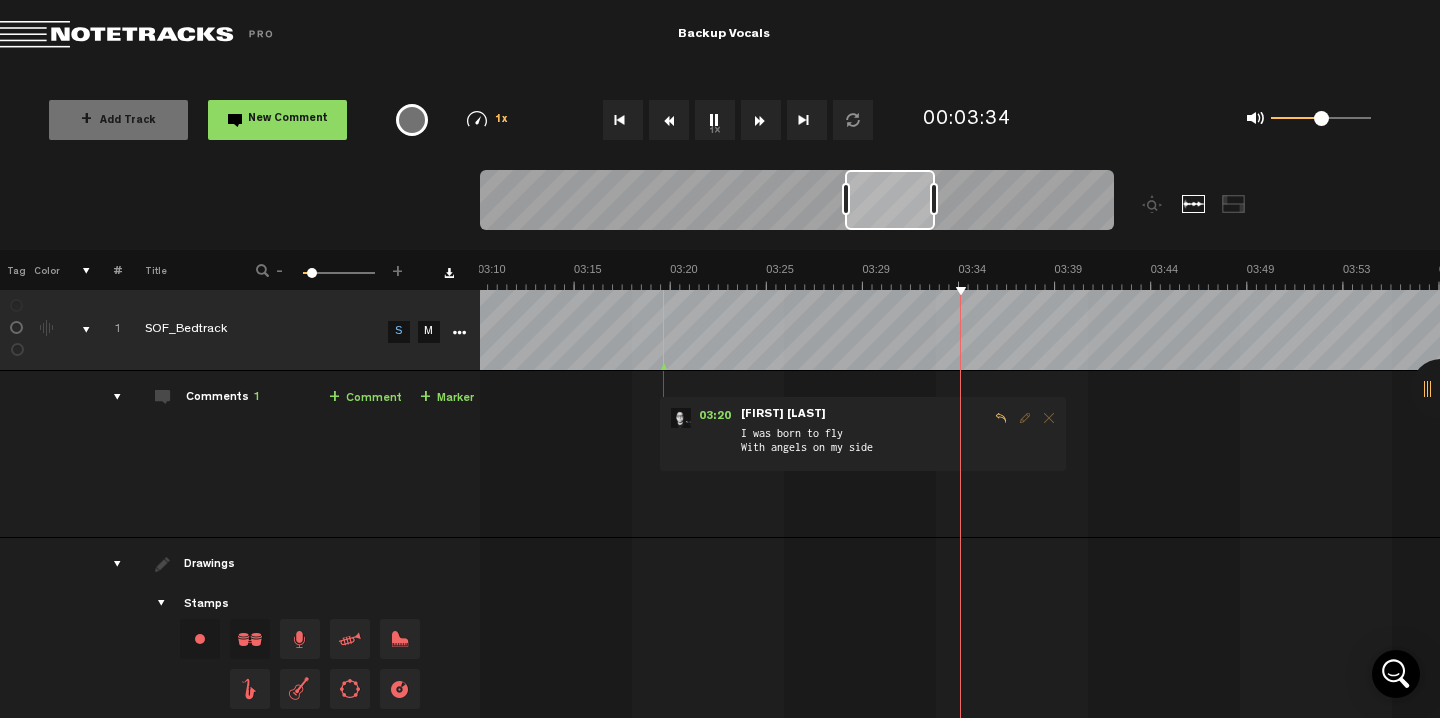scroll, scrollTop: 0, scrollLeft: 3845, axis: horizontal 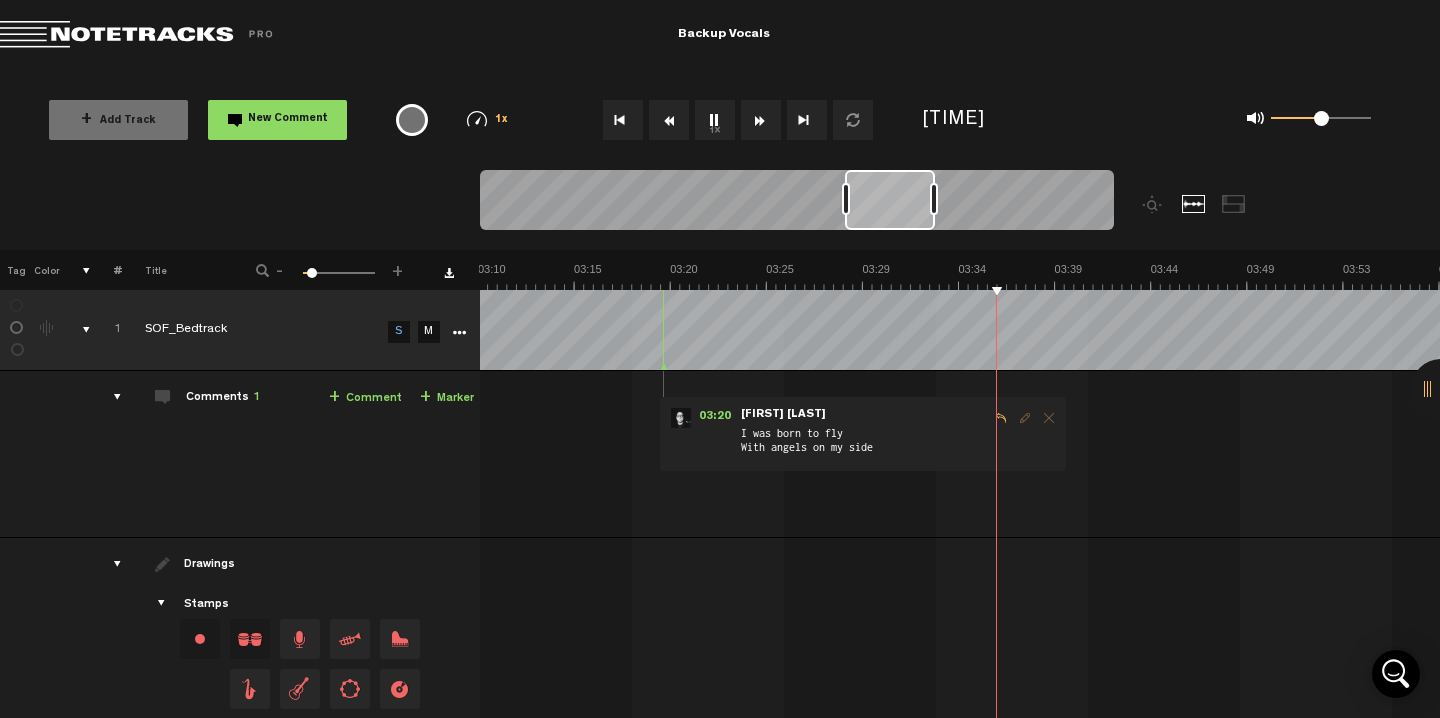 click at bounding box center [761, 120] 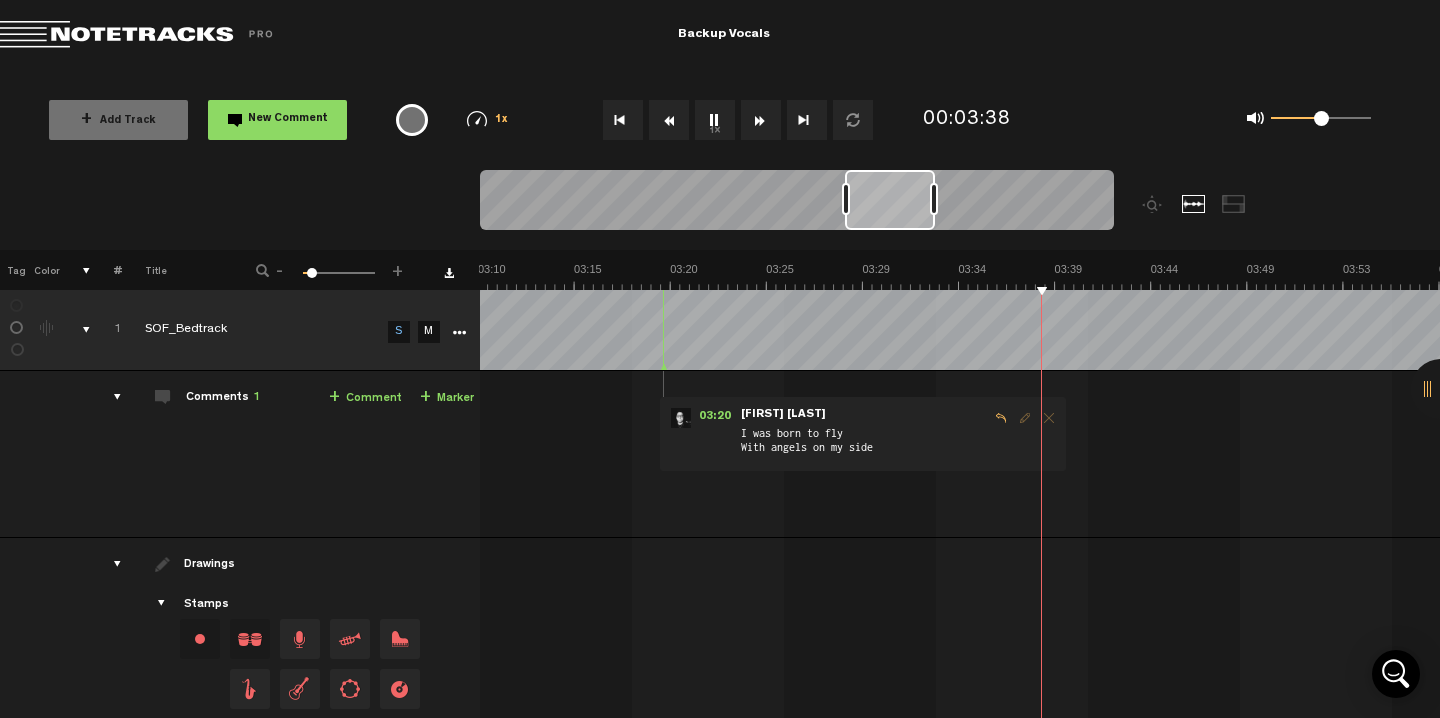 click at bounding box center [761, 120] 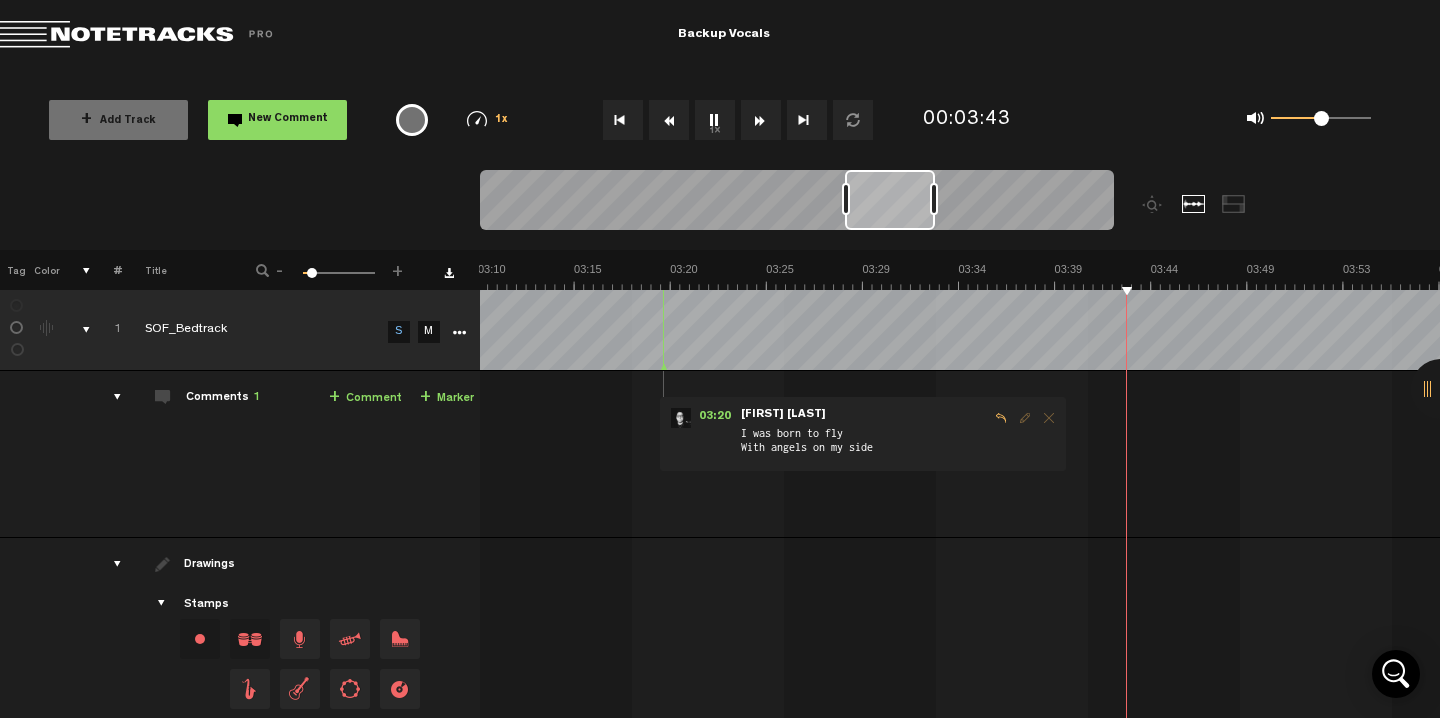 click at bounding box center (761, 120) 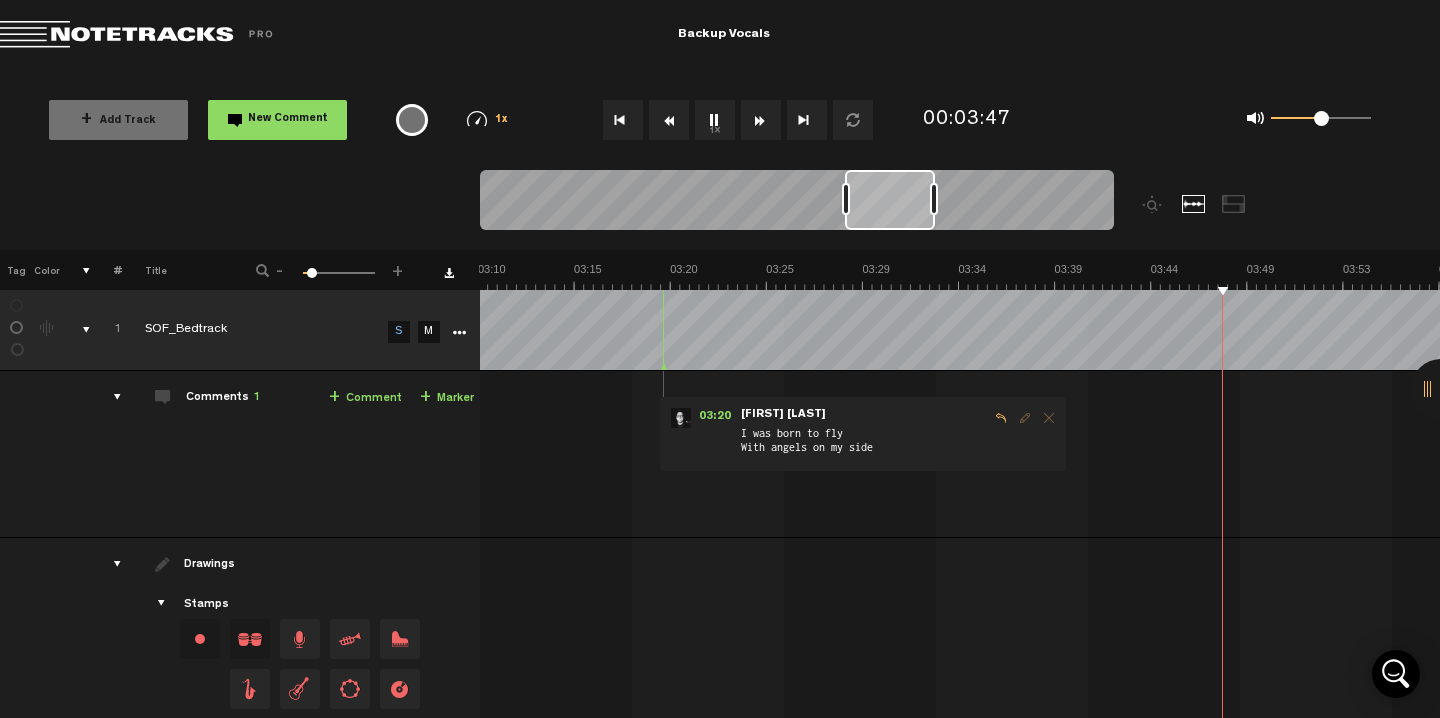 click at bounding box center [761, 120] 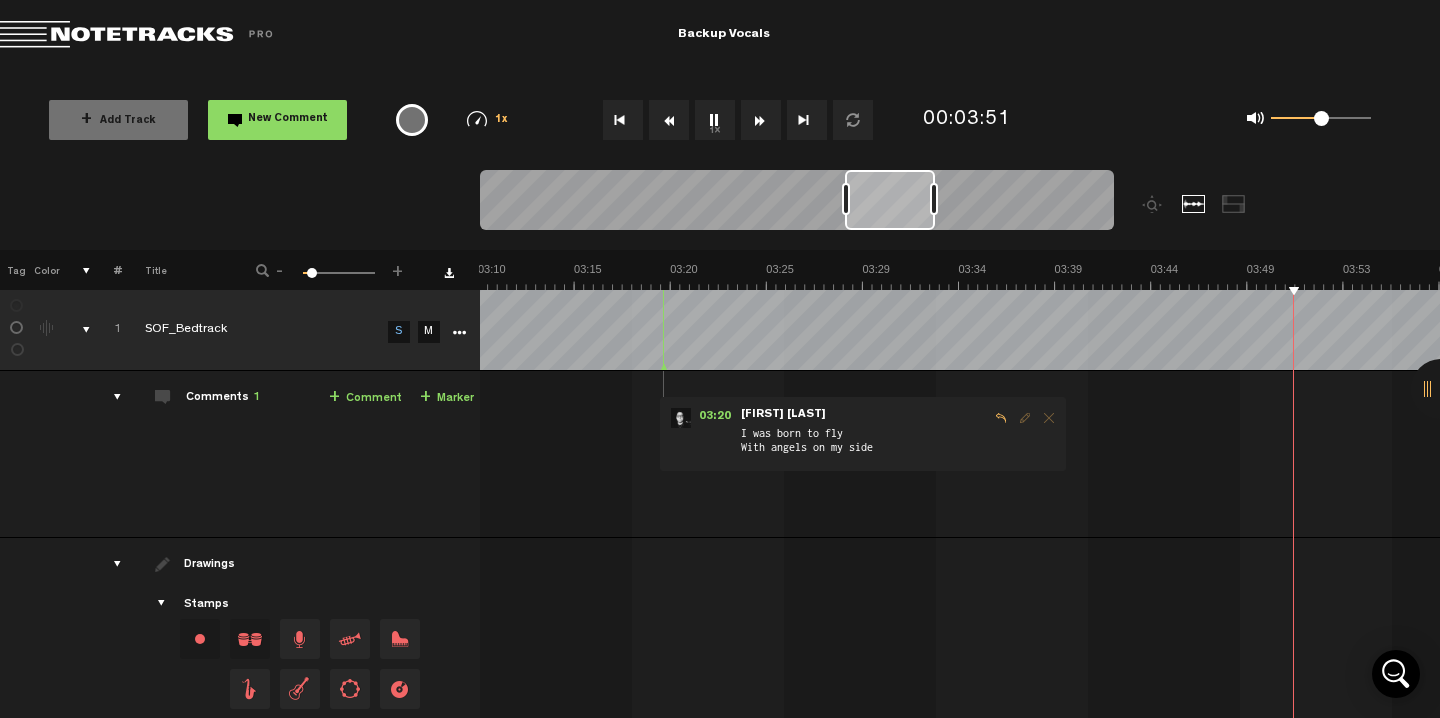 click at bounding box center (761, 120) 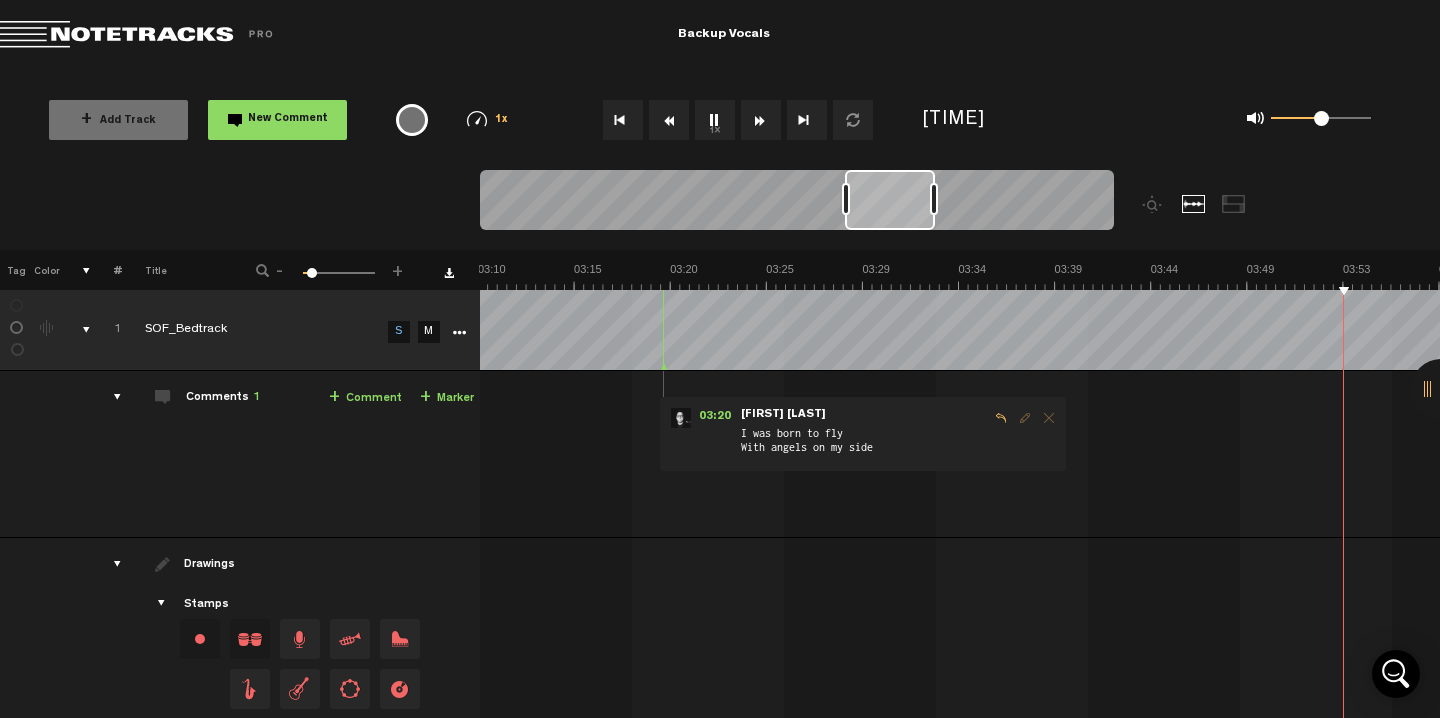 scroll, scrollTop: 0, scrollLeft: 4229, axis: horizontal 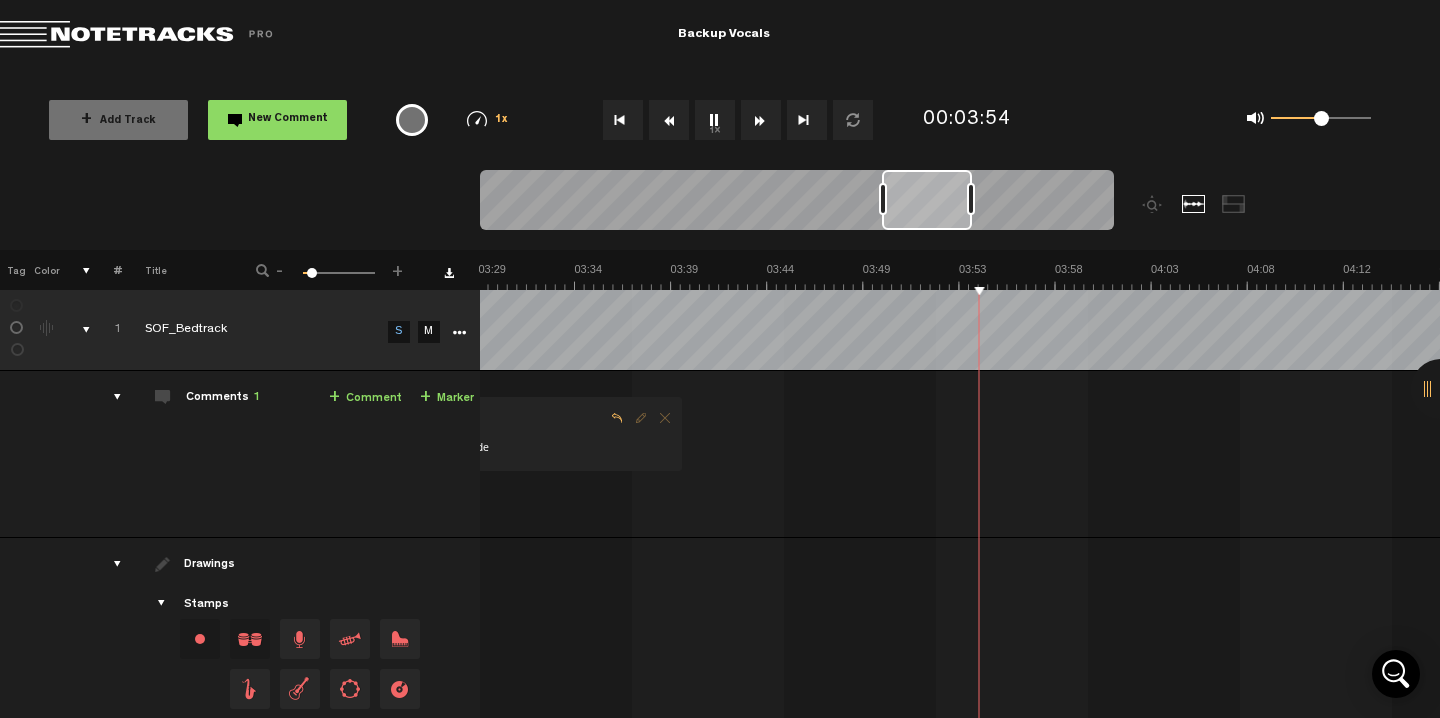 click at bounding box center (761, 120) 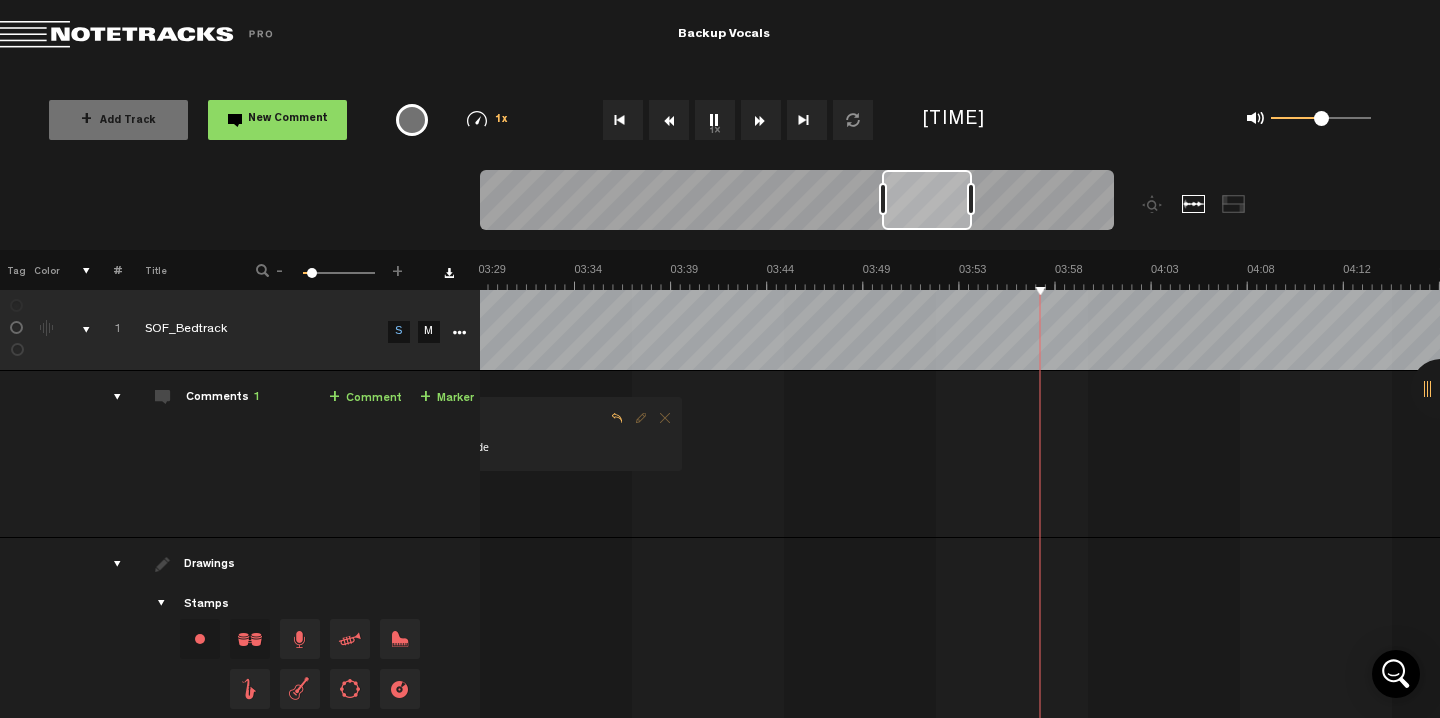 click at bounding box center [761, 120] 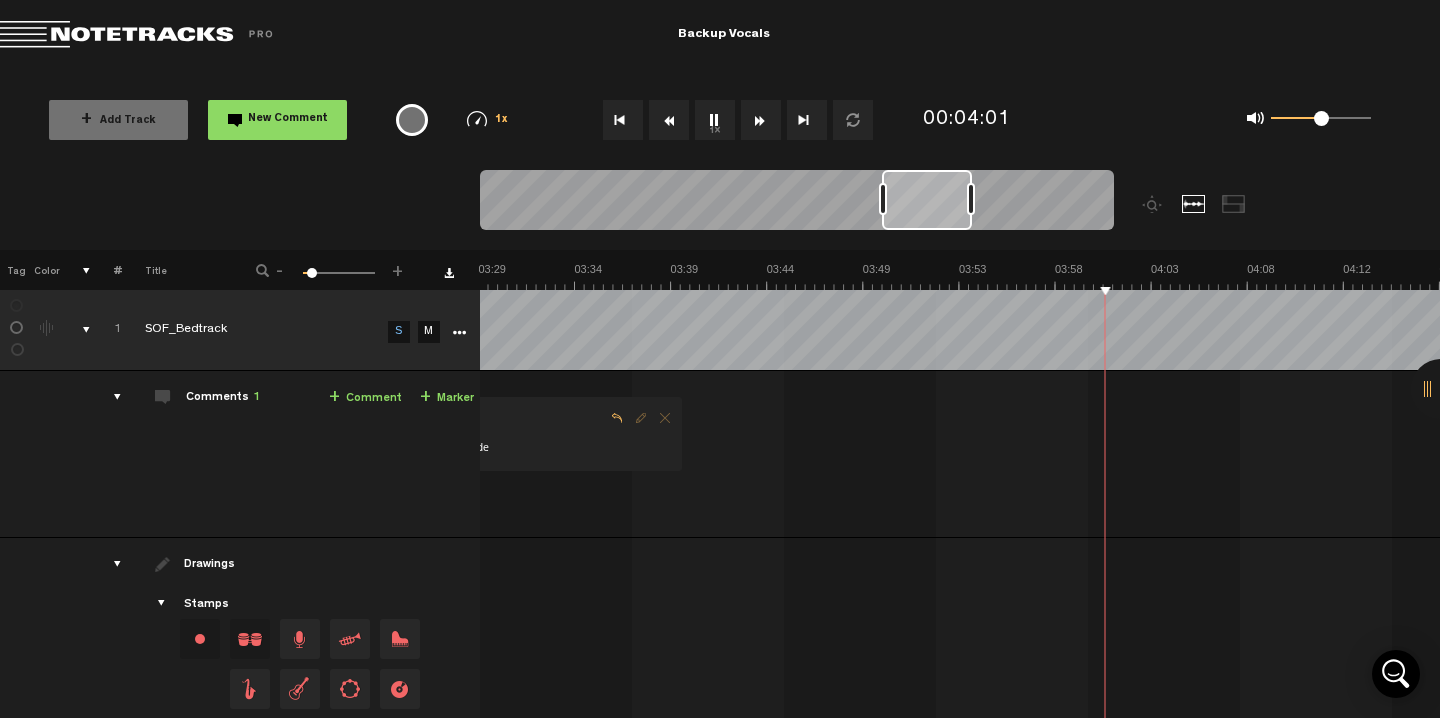 click at bounding box center (761, 120) 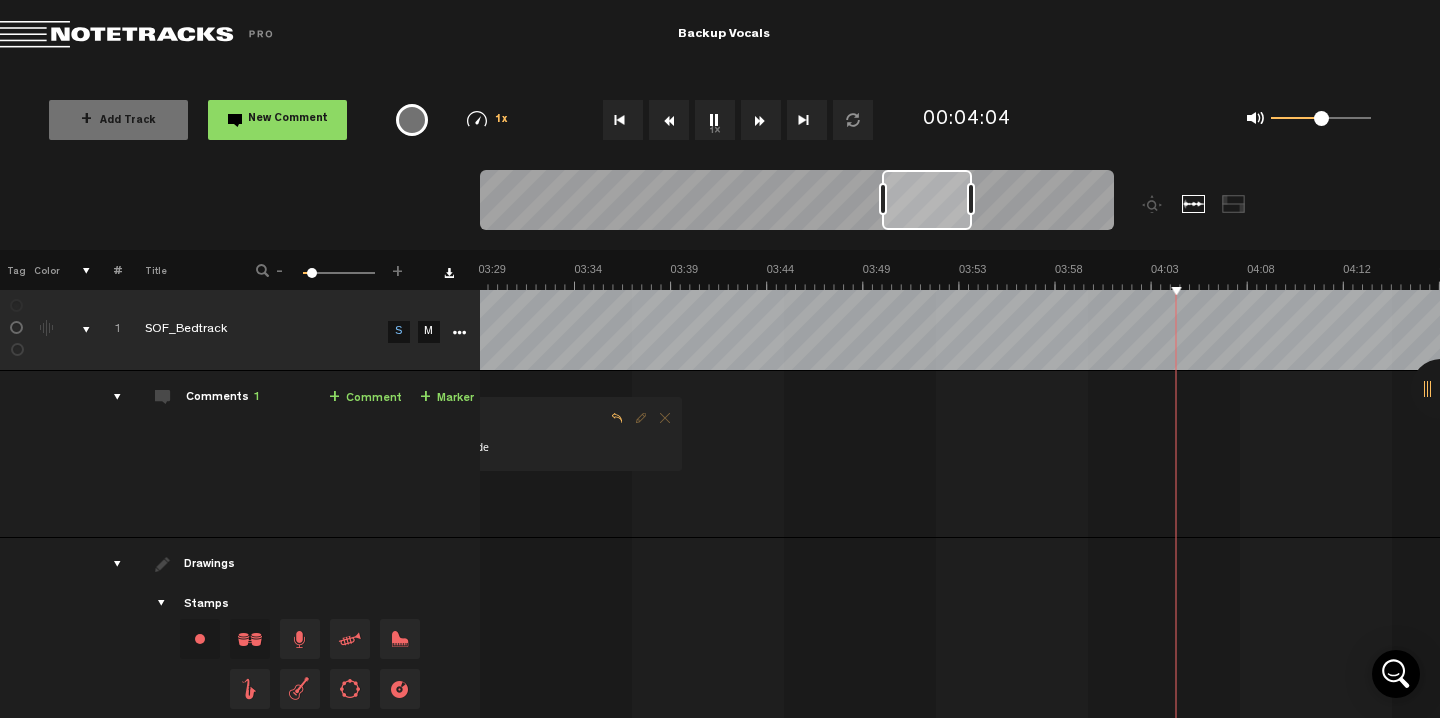 click at bounding box center [761, 120] 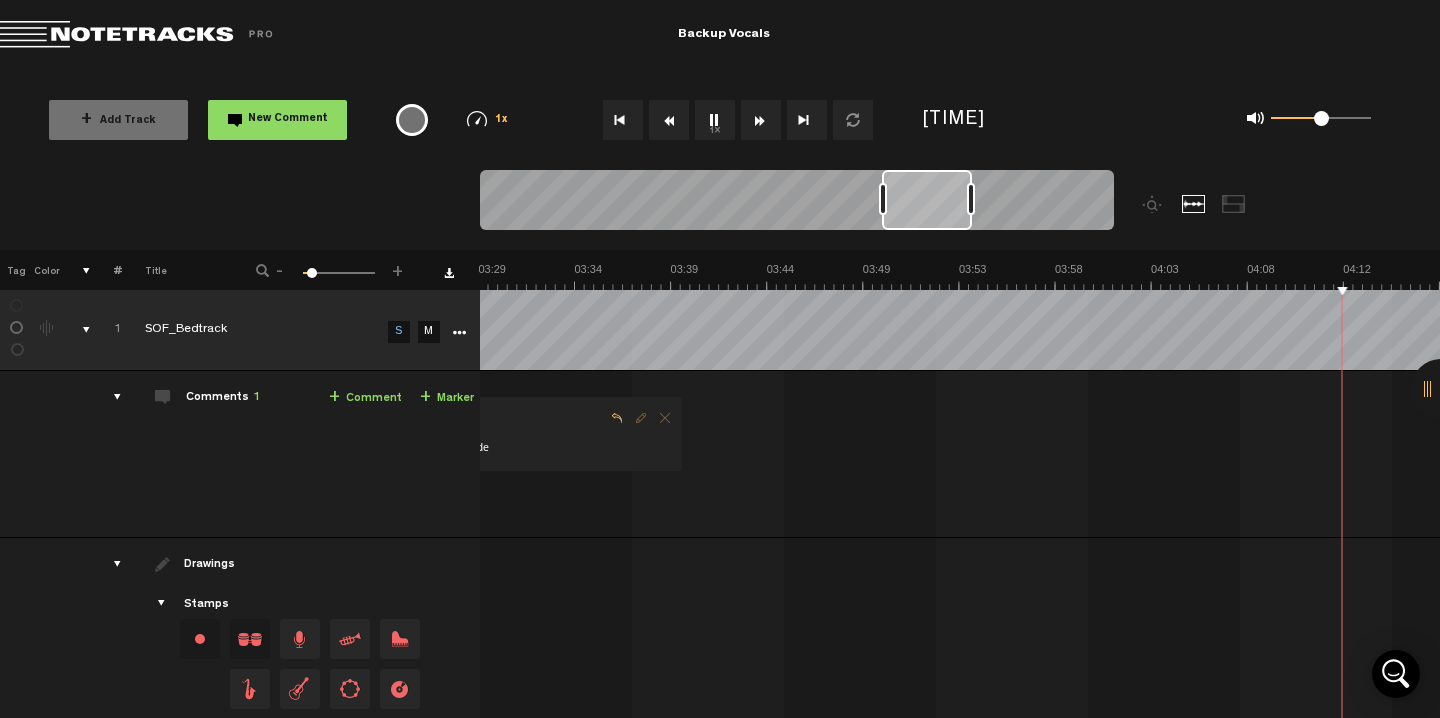 scroll, scrollTop: 0, scrollLeft: 4614, axis: horizontal 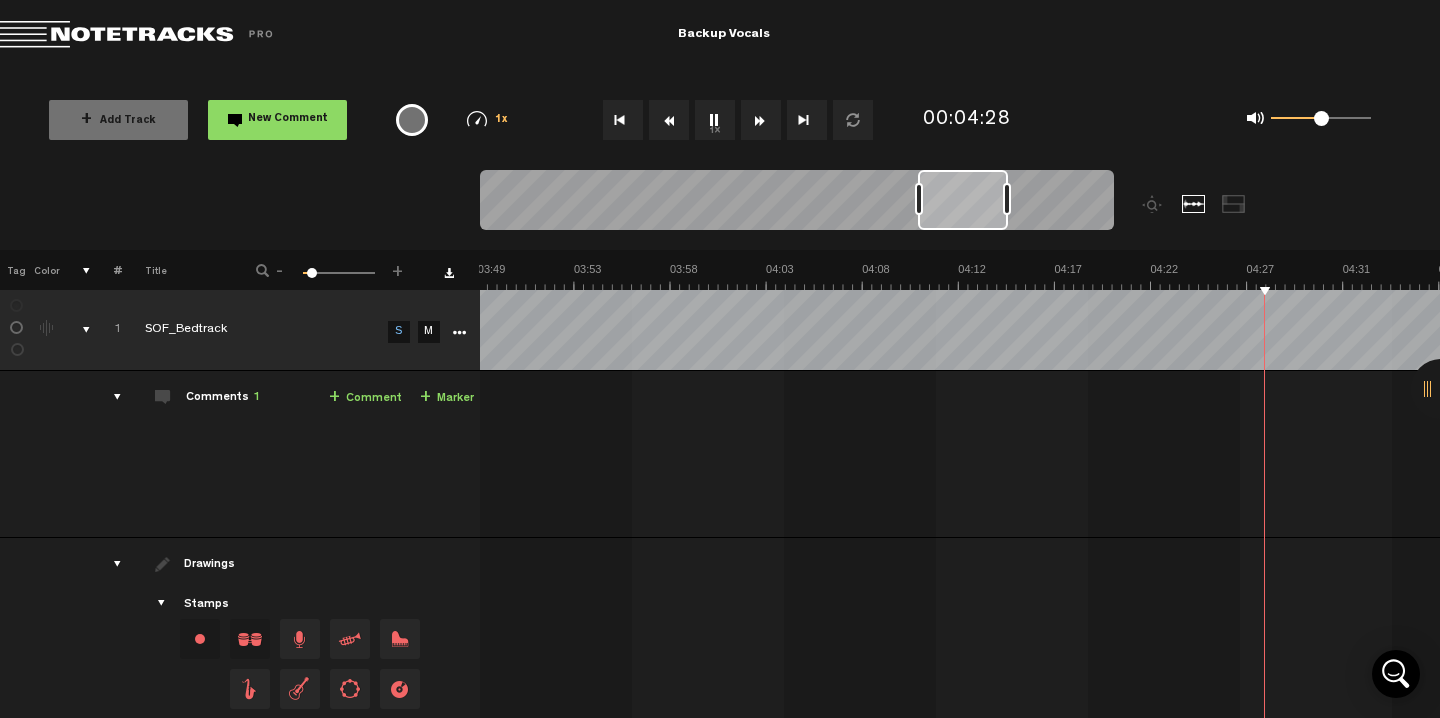 click on "1x" at bounding box center [715, 120] 